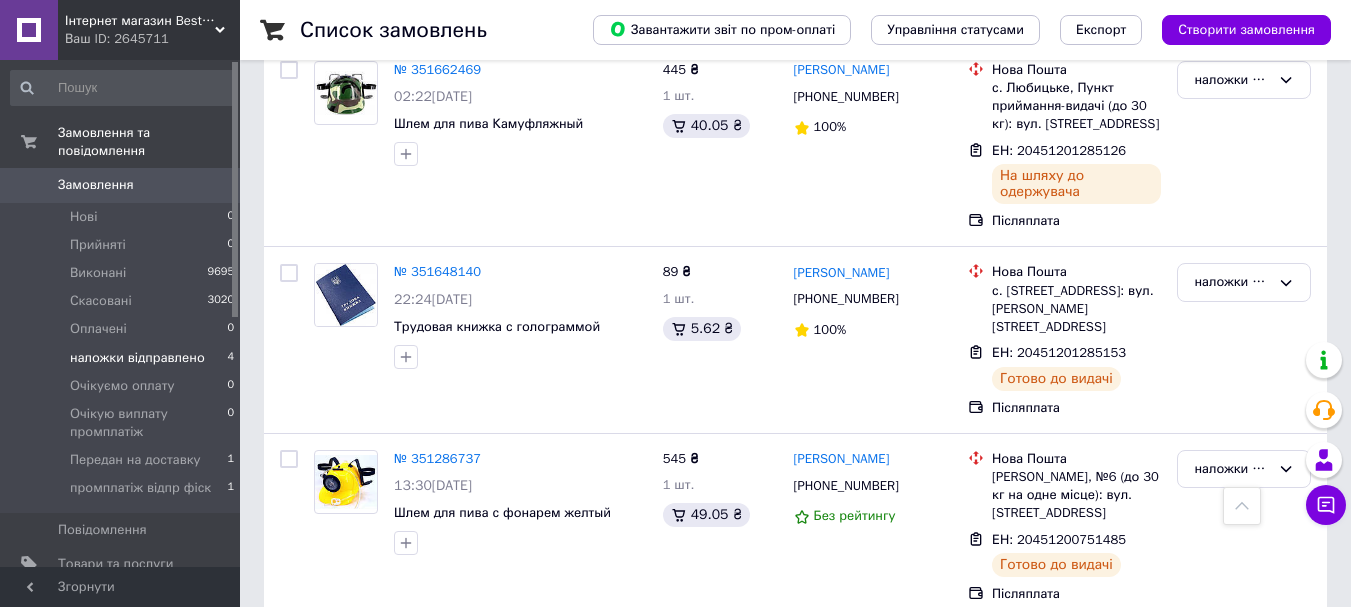 scroll, scrollTop: 463, scrollLeft: 0, axis: vertical 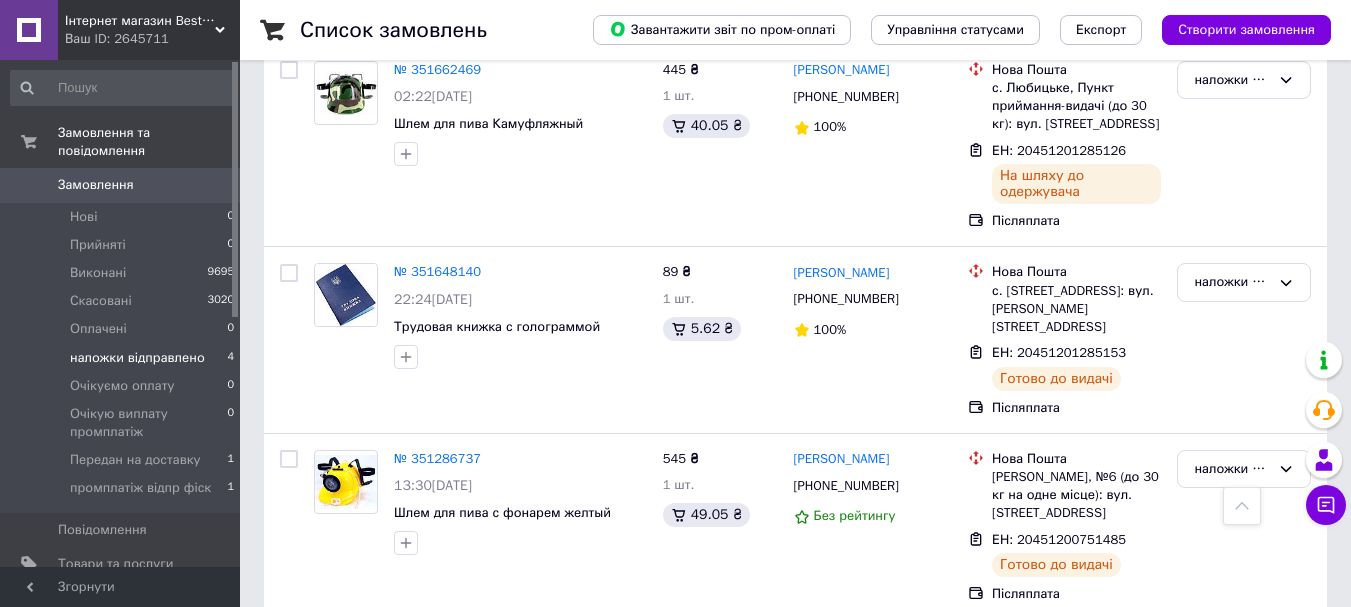 click on "наложки відправлено 4" at bounding box center (123, 358) 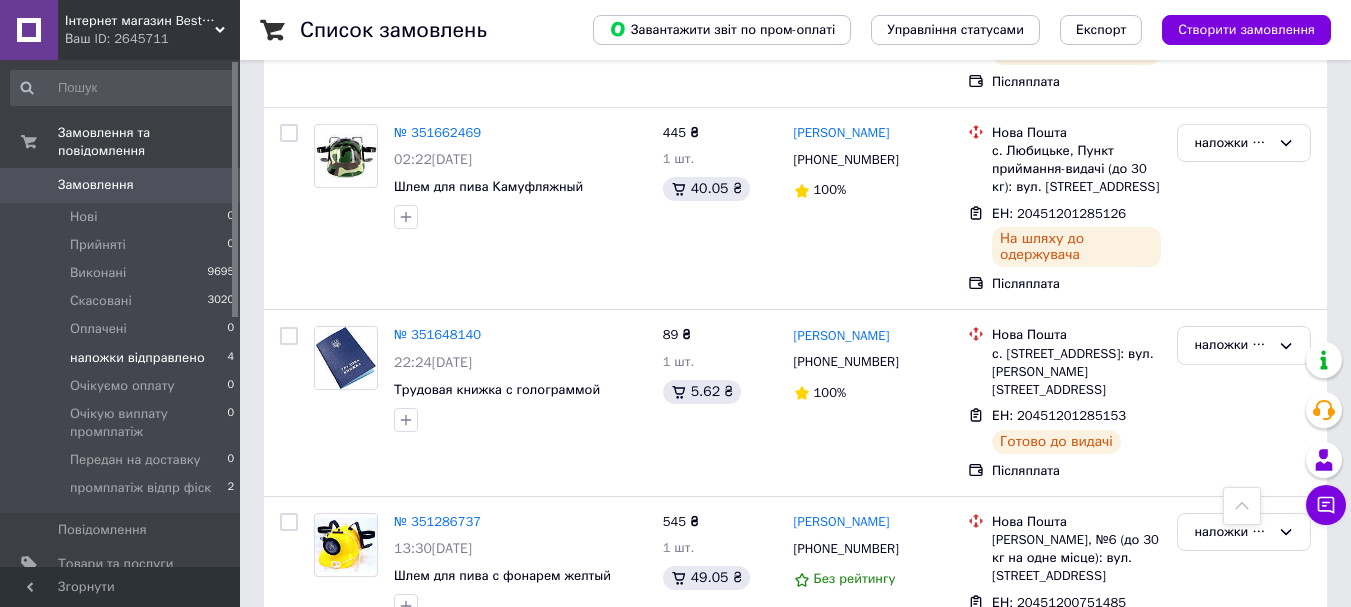 scroll, scrollTop: 463, scrollLeft: 0, axis: vertical 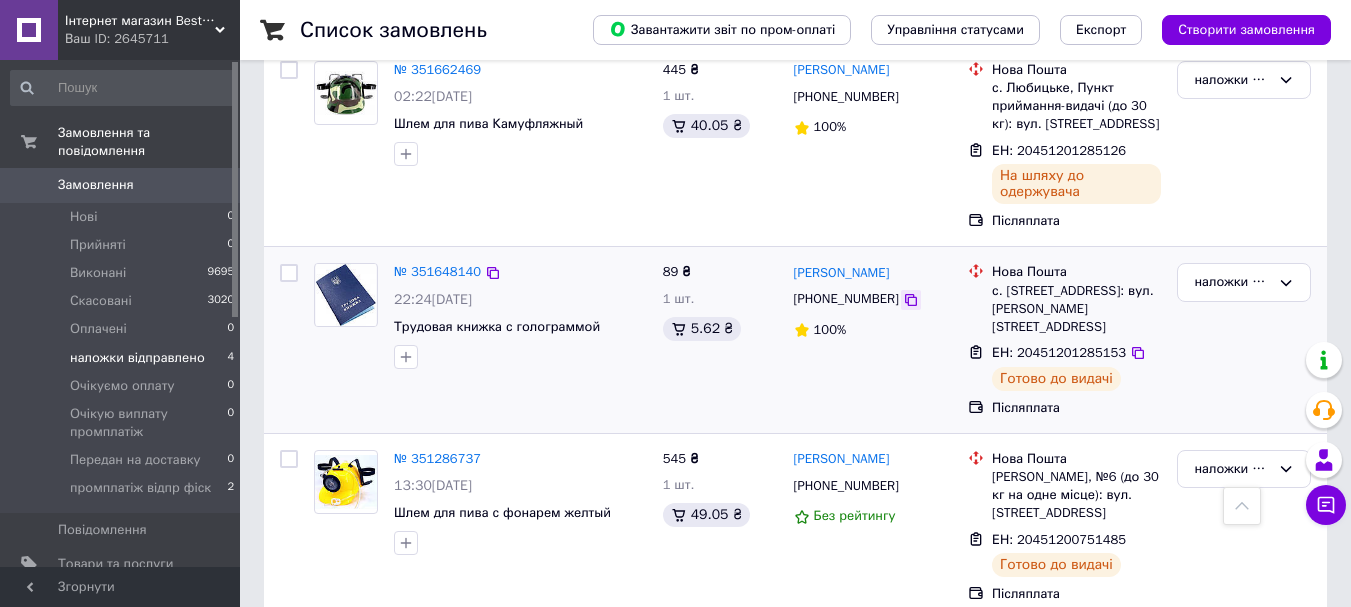 click 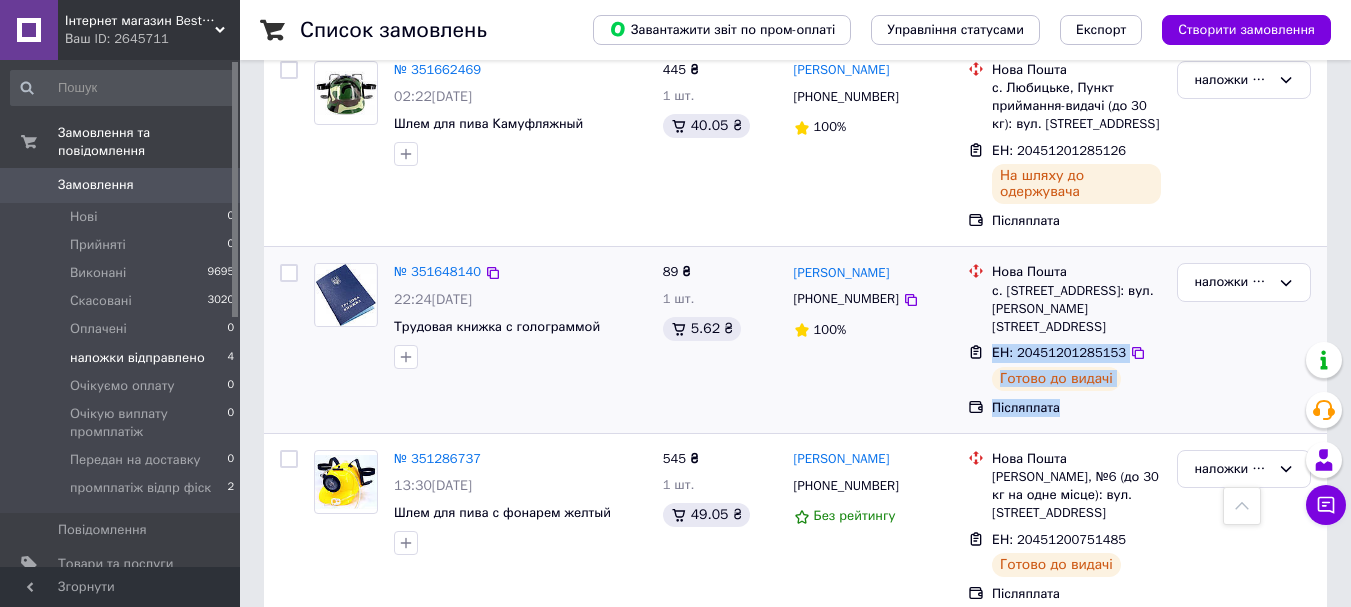 drag, startPoint x: 995, startPoint y: 317, endPoint x: 1099, endPoint y: 346, distance: 107.96759 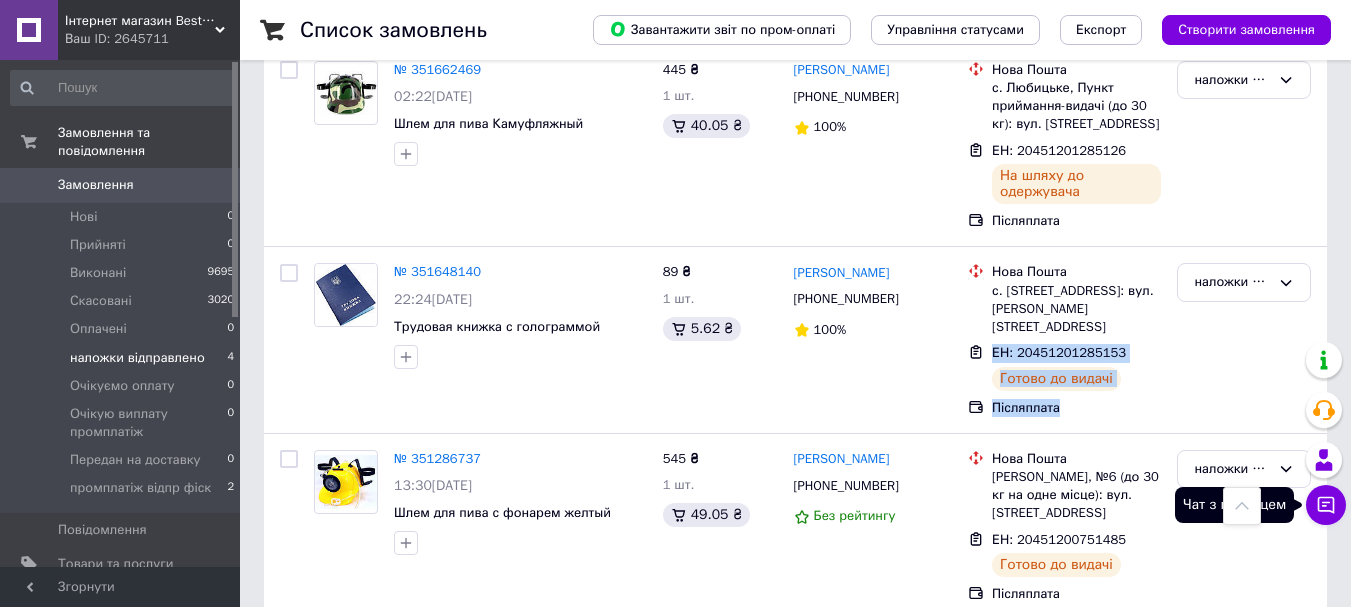 click 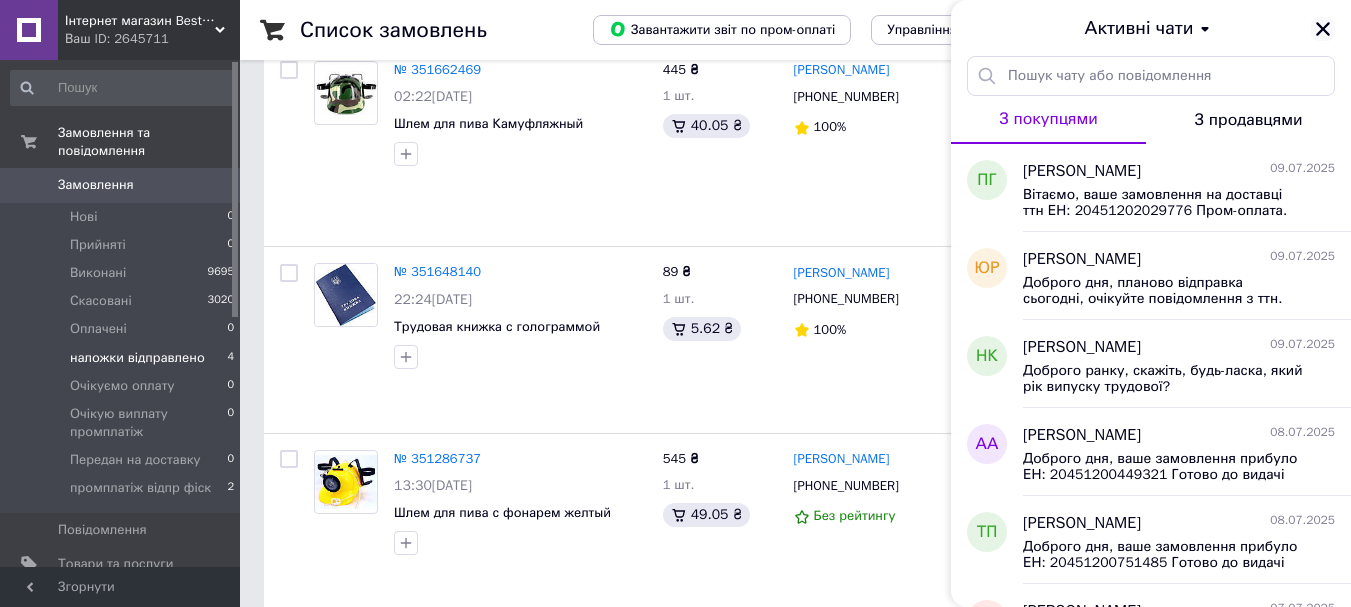 click 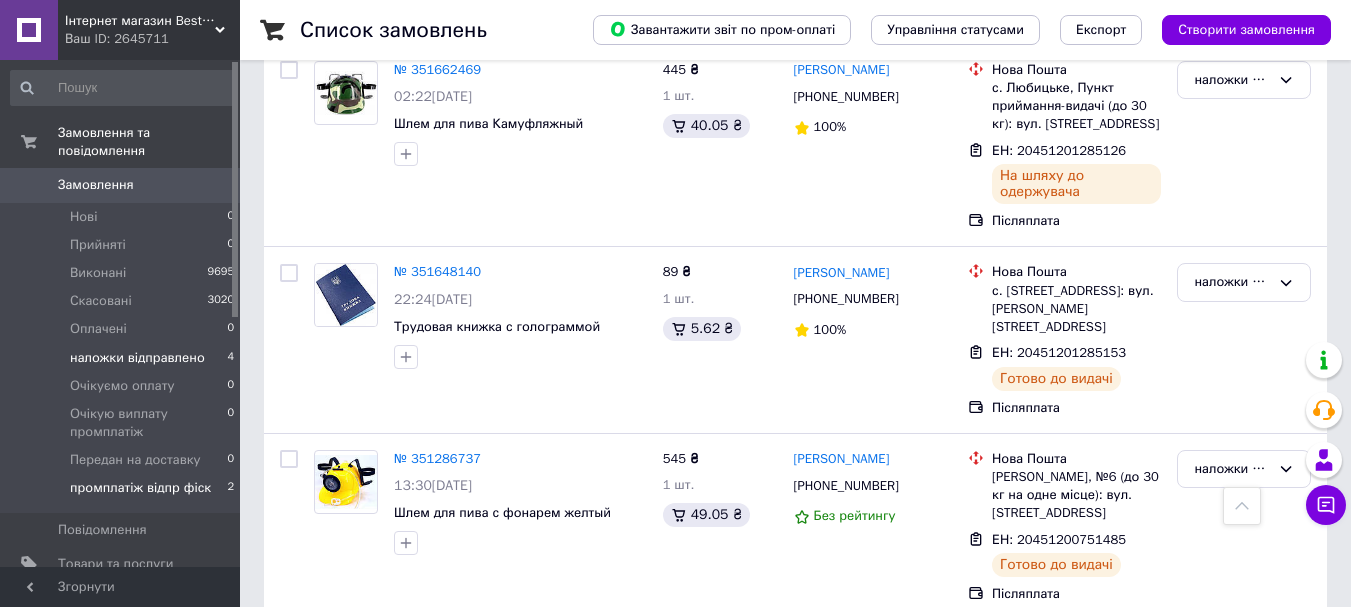 click on "промплатіж відпр фіск" at bounding box center (140, 488) 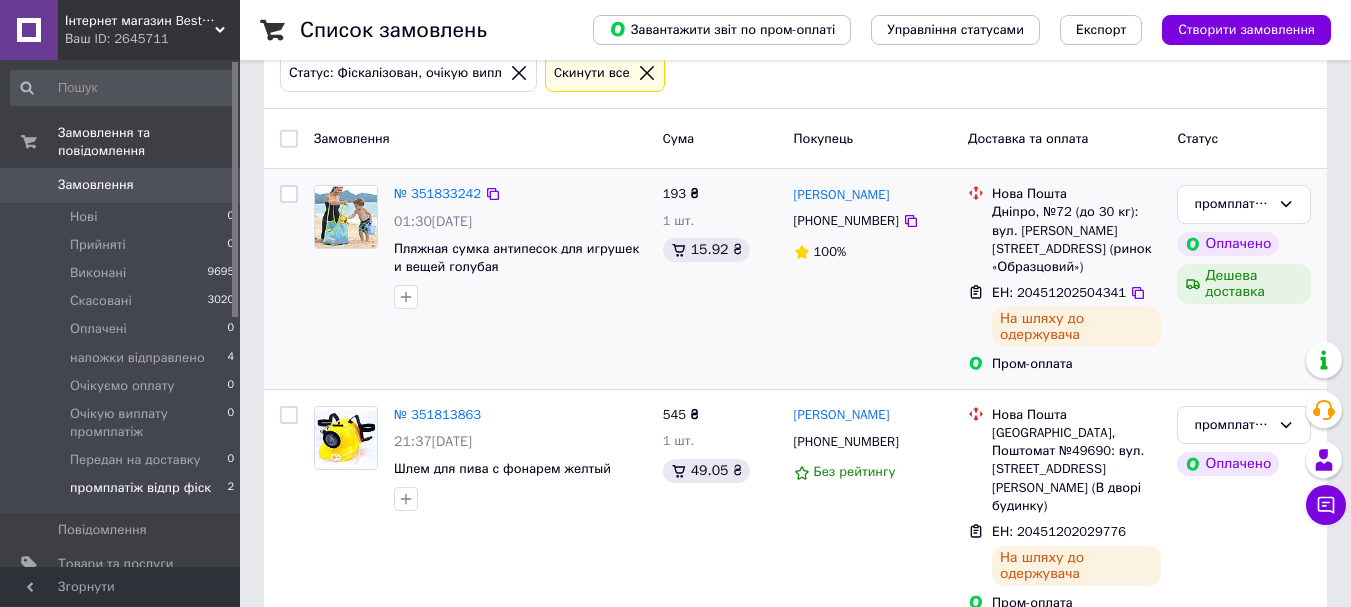 scroll, scrollTop: 126, scrollLeft: 0, axis: vertical 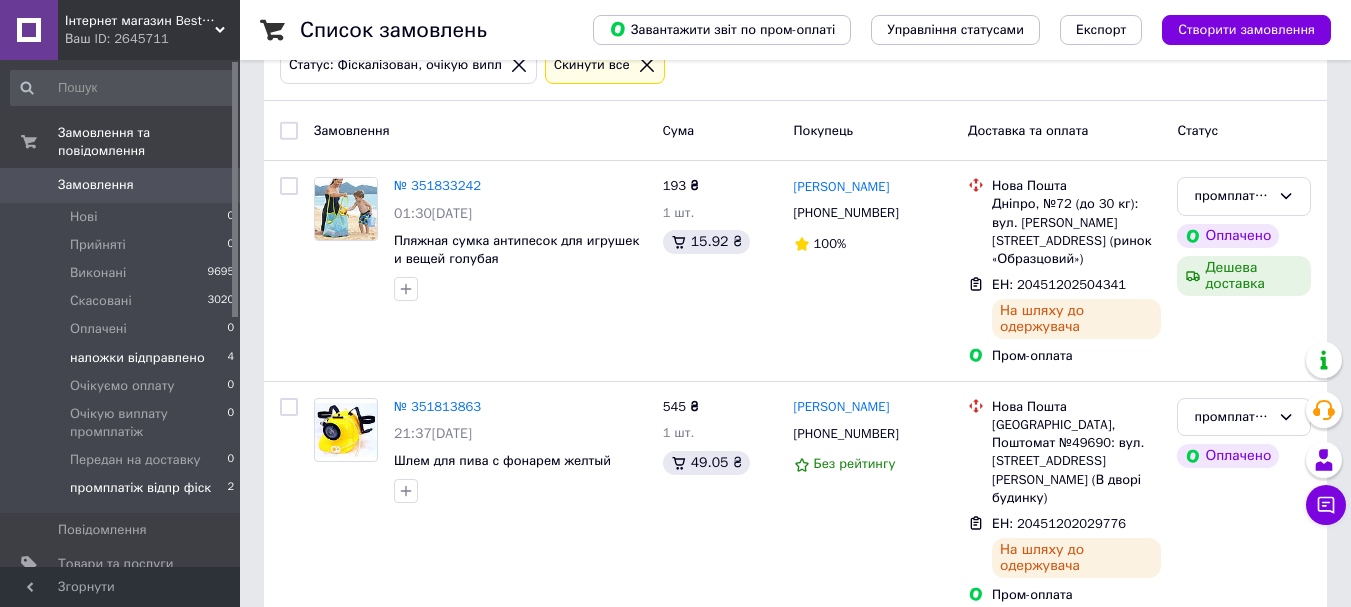 click on "наложки відправлено" at bounding box center (137, 358) 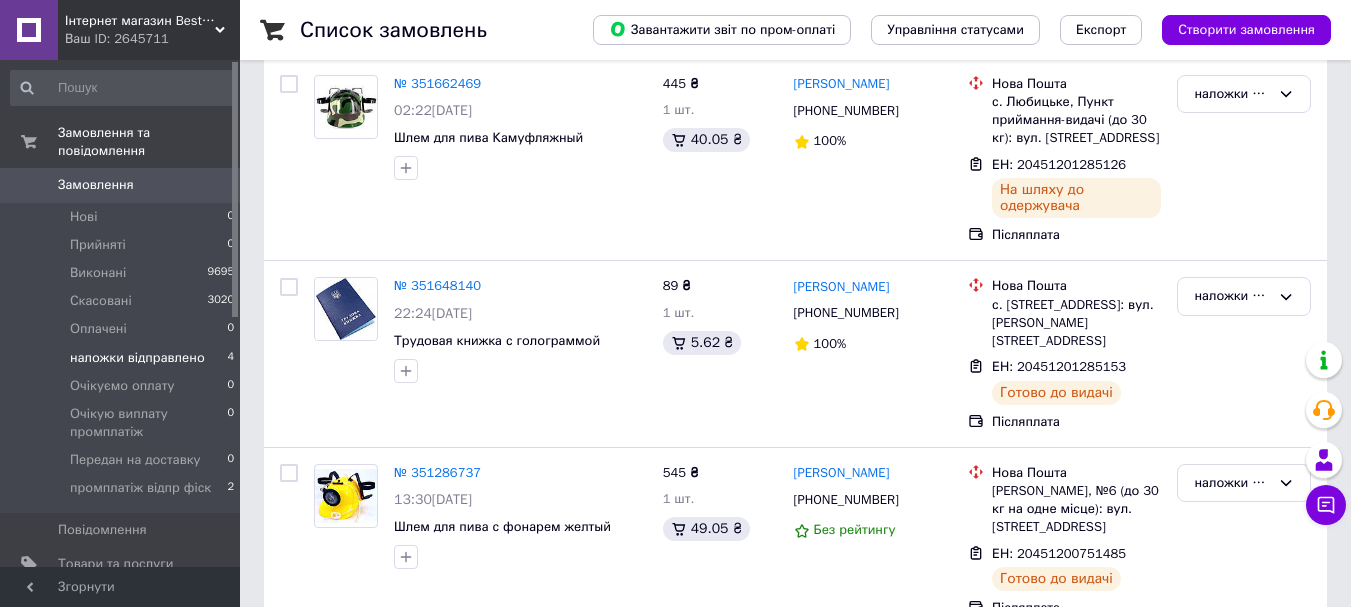 scroll, scrollTop: 463, scrollLeft: 0, axis: vertical 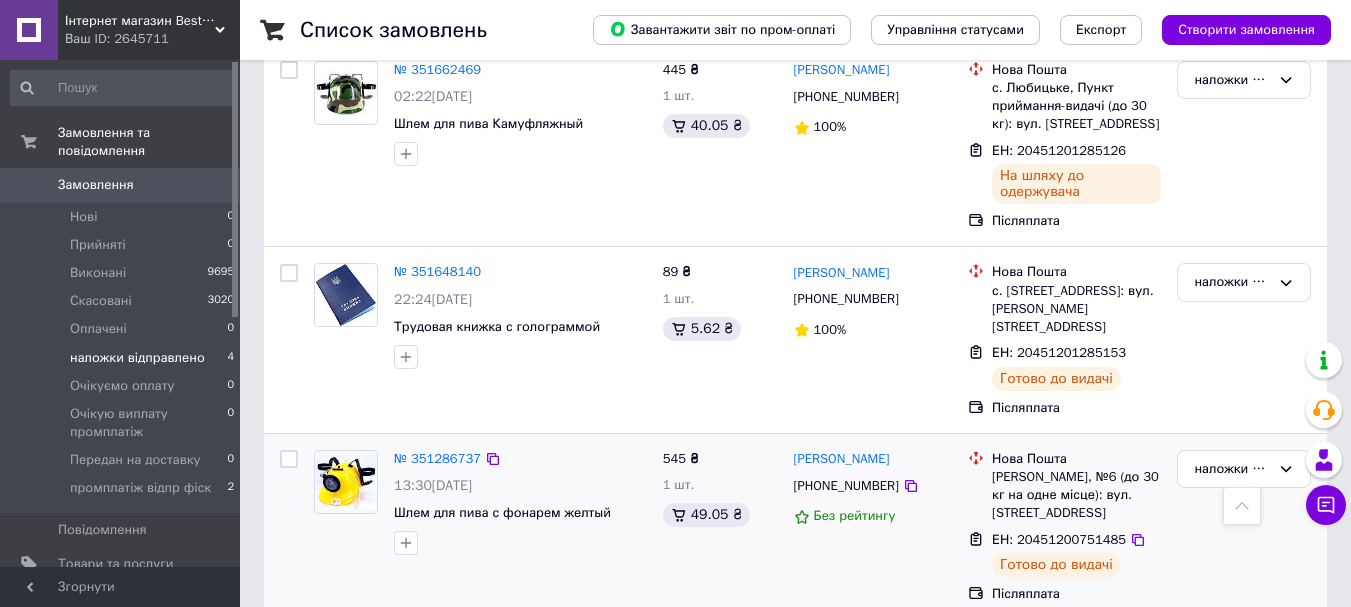 click on "ЕН: 20451200751485" at bounding box center (1059, 539) 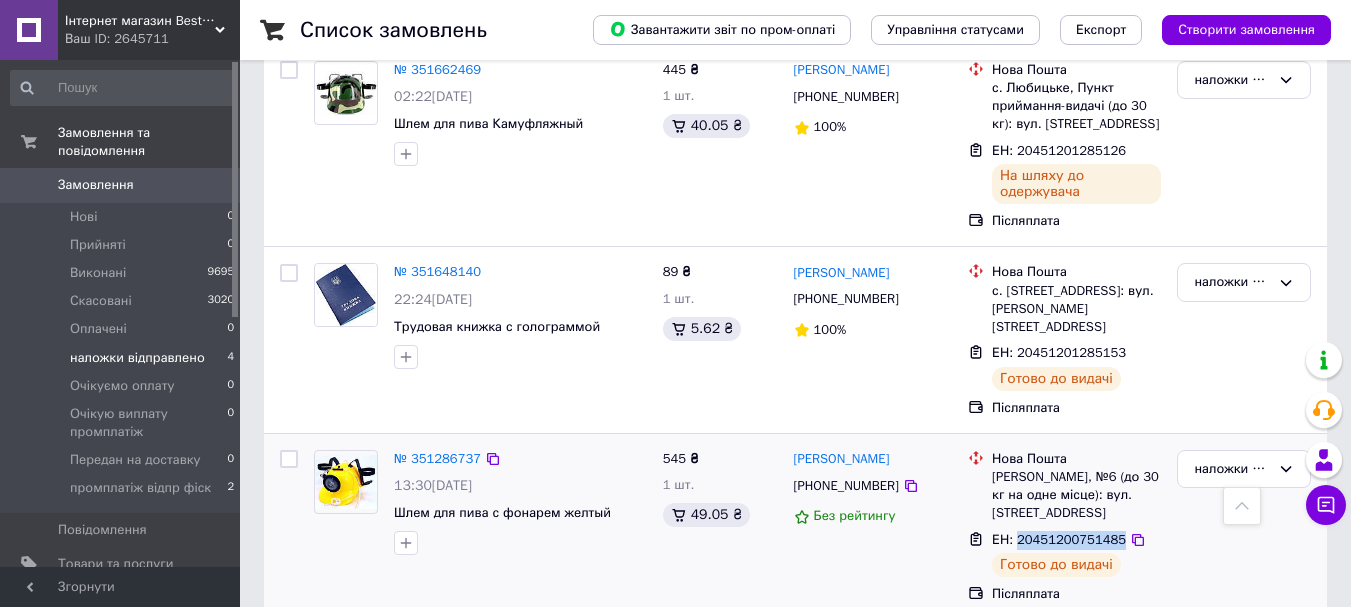 click on "ЕН: 20451200751485" at bounding box center [1059, 539] 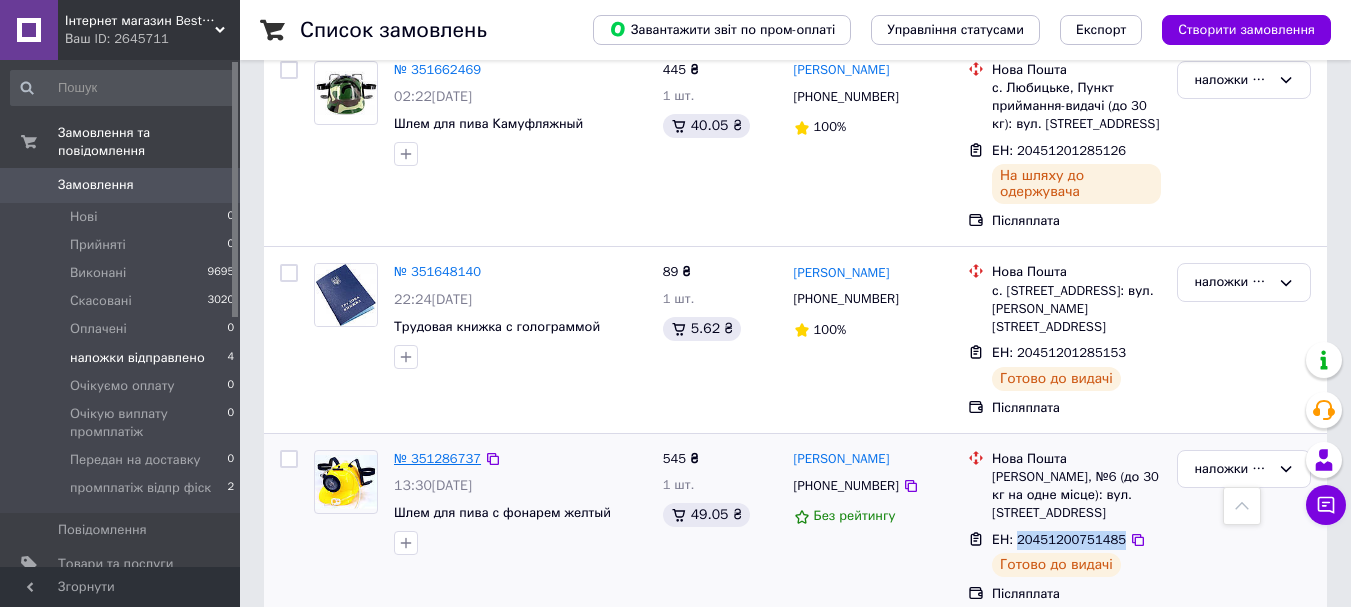 click on "№ 351286737" at bounding box center (437, 458) 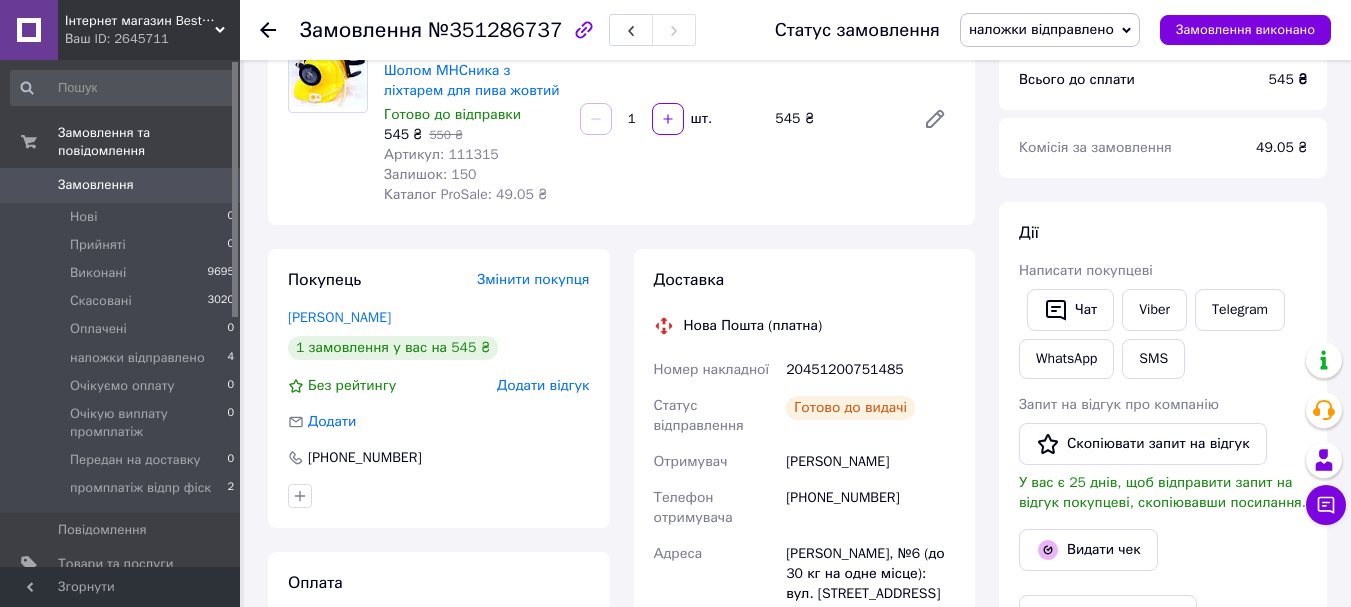 scroll, scrollTop: 200, scrollLeft: 0, axis: vertical 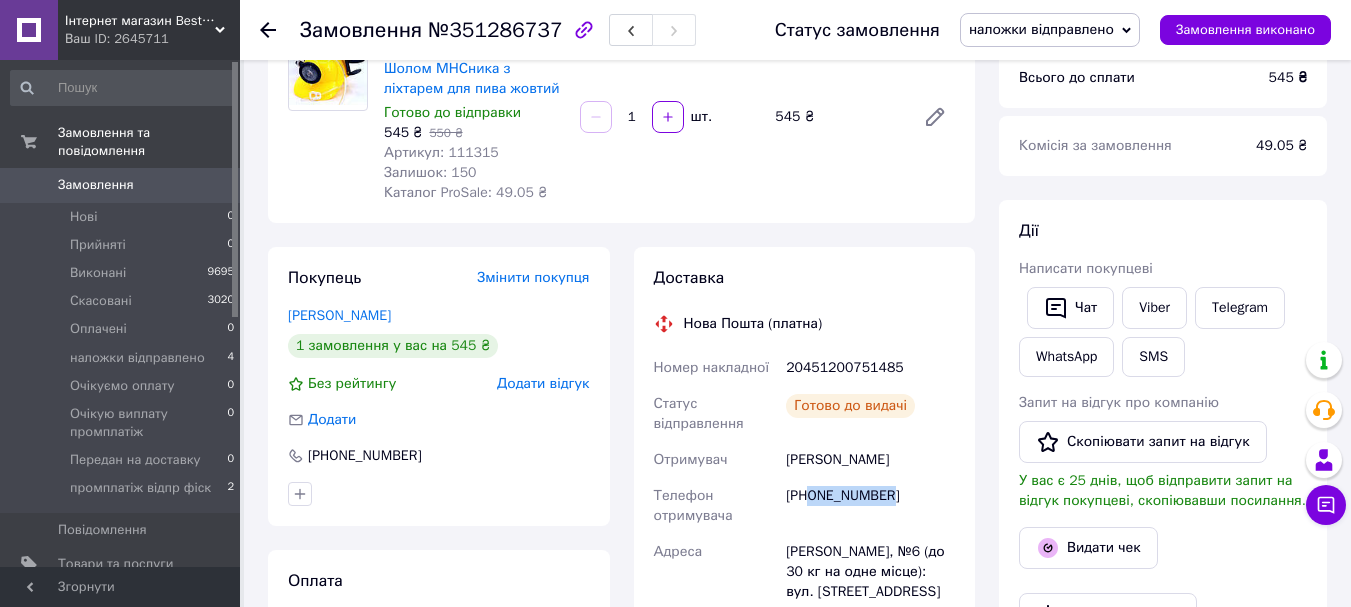 drag, startPoint x: 810, startPoint y: 495, endPoint x: 898, endPoint y: 496, distance: 88.005684 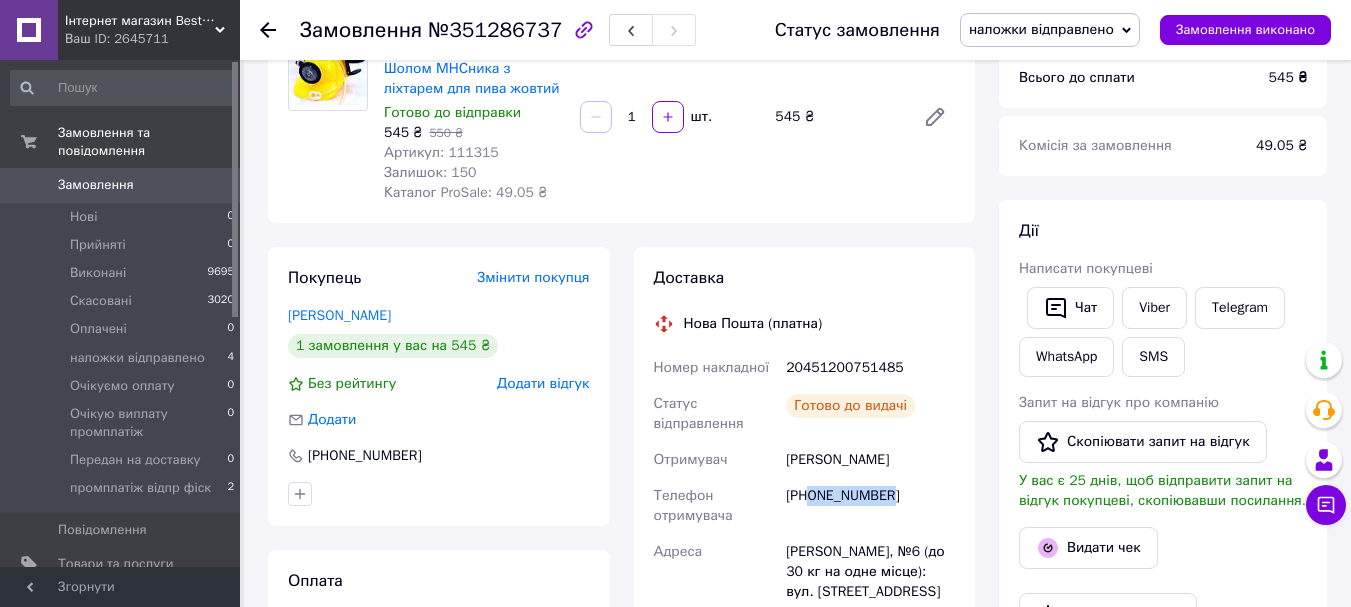 copy on "0506530597" 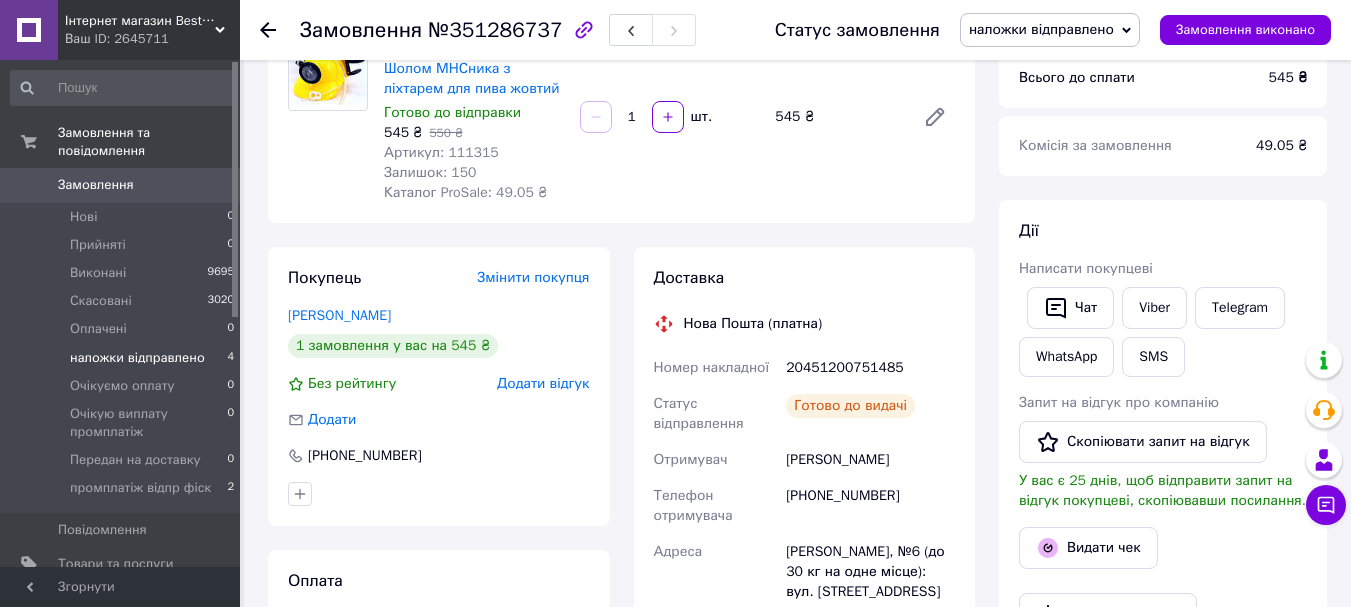 click on "наложки відправлено" at bounding box center (137, 358) 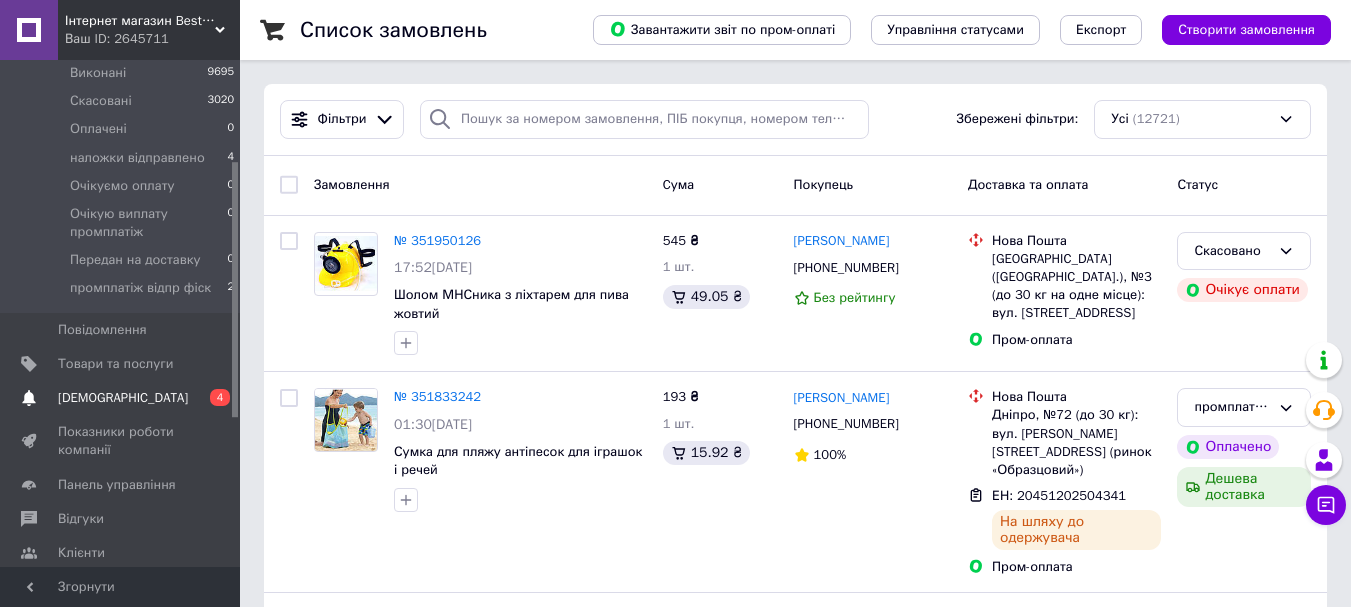 click on "[DEMOGRAPHIC_DATA]" at bounding box center (121, 398) 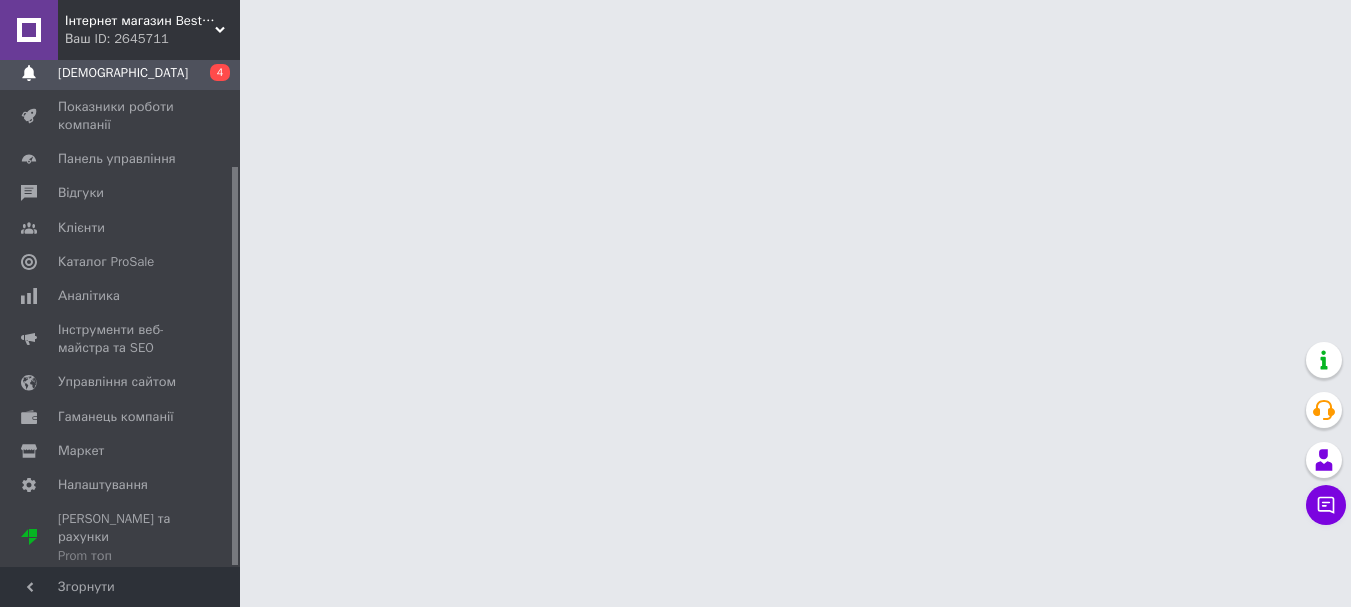 scroll, scrollTop: 135, scrollLeft: 0, axis: vertical 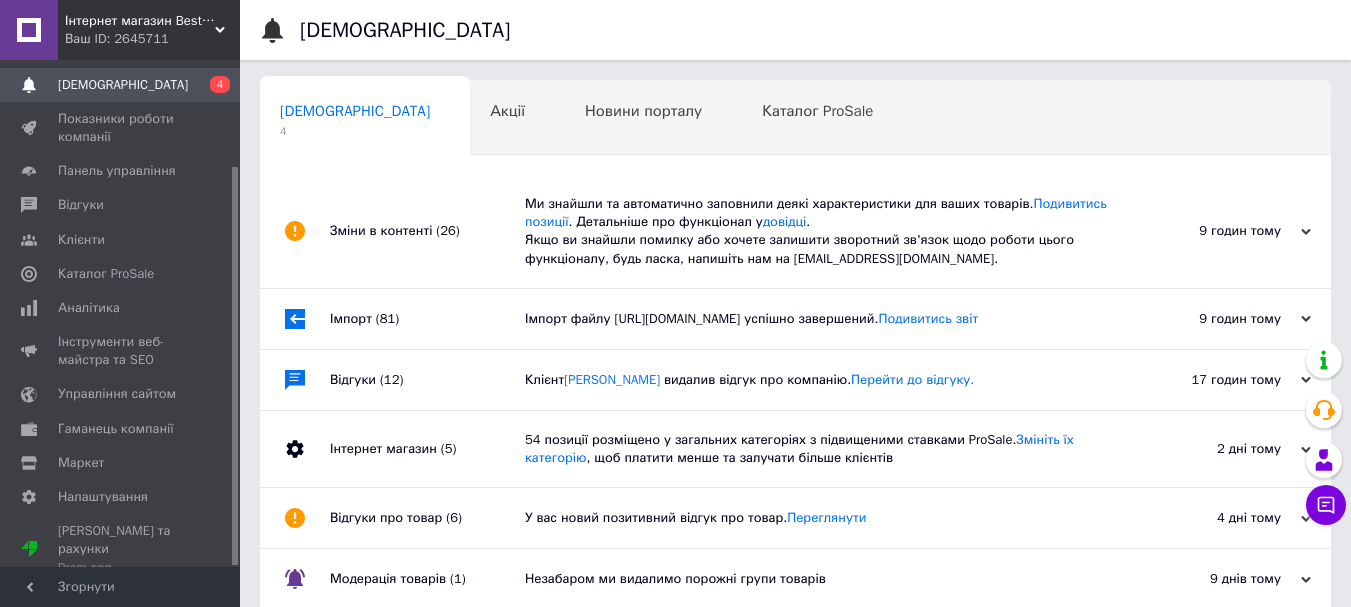 click on "Імпорт   (81)" at bounding box center (427, 319) 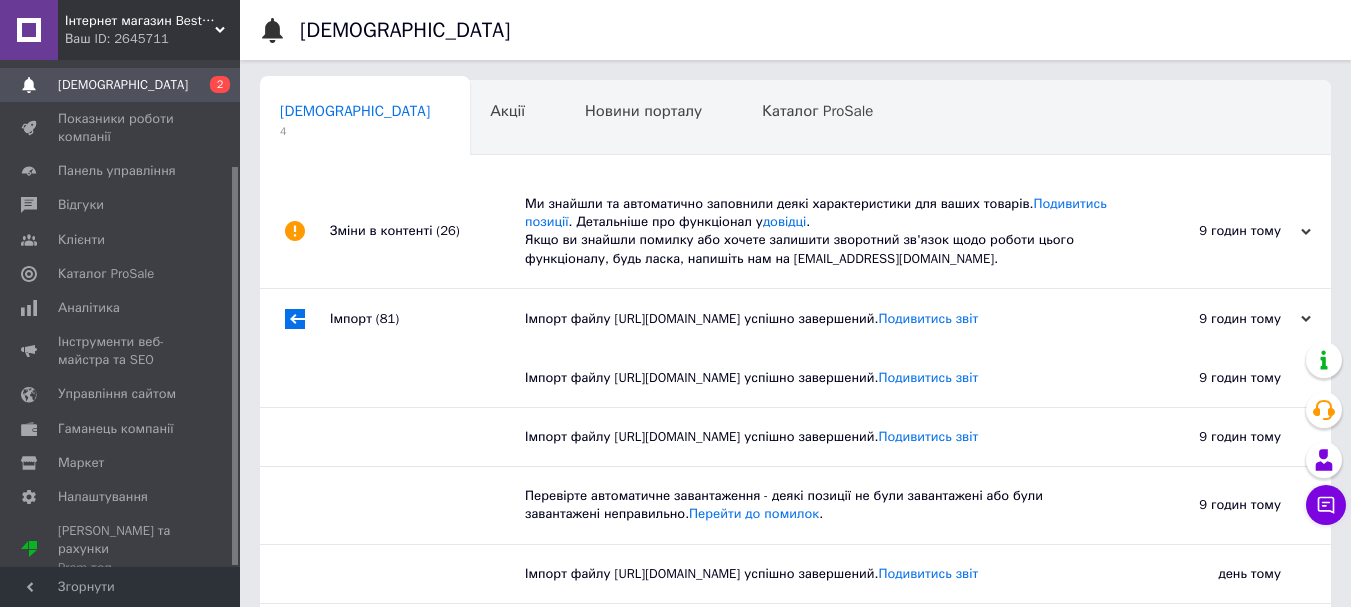 click on "Зміни в контенті   (26)" at bounding box center (427, 231) 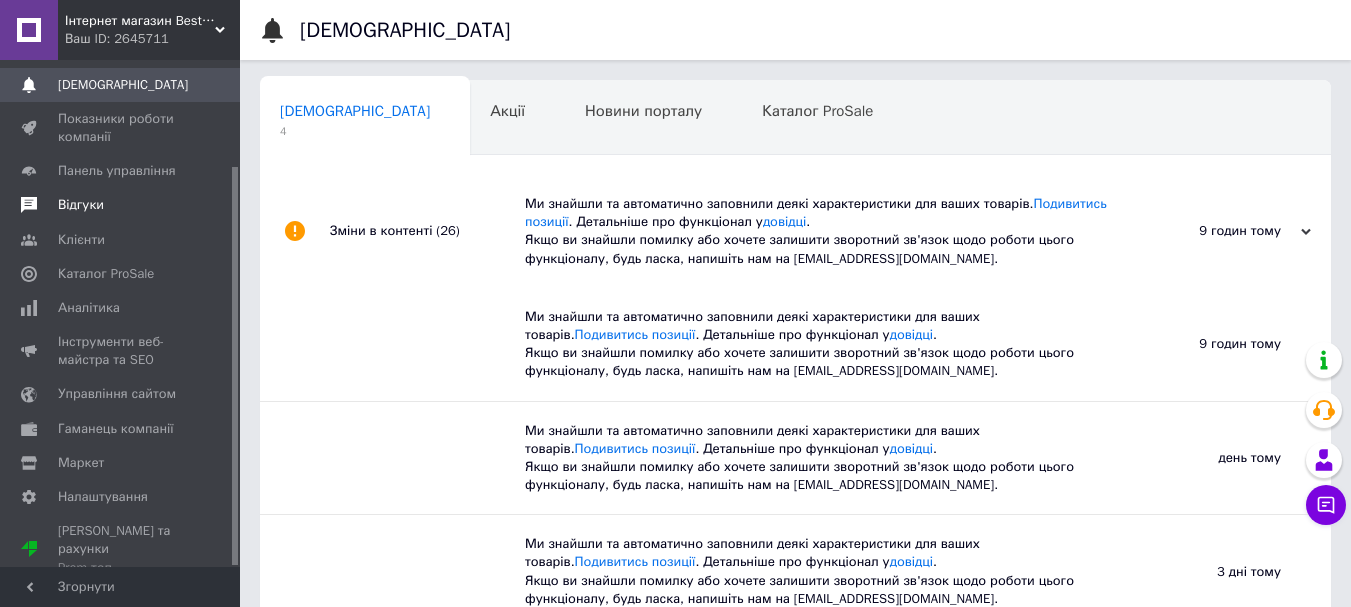 click on "Відгуки" at bounding box center [121, 205] 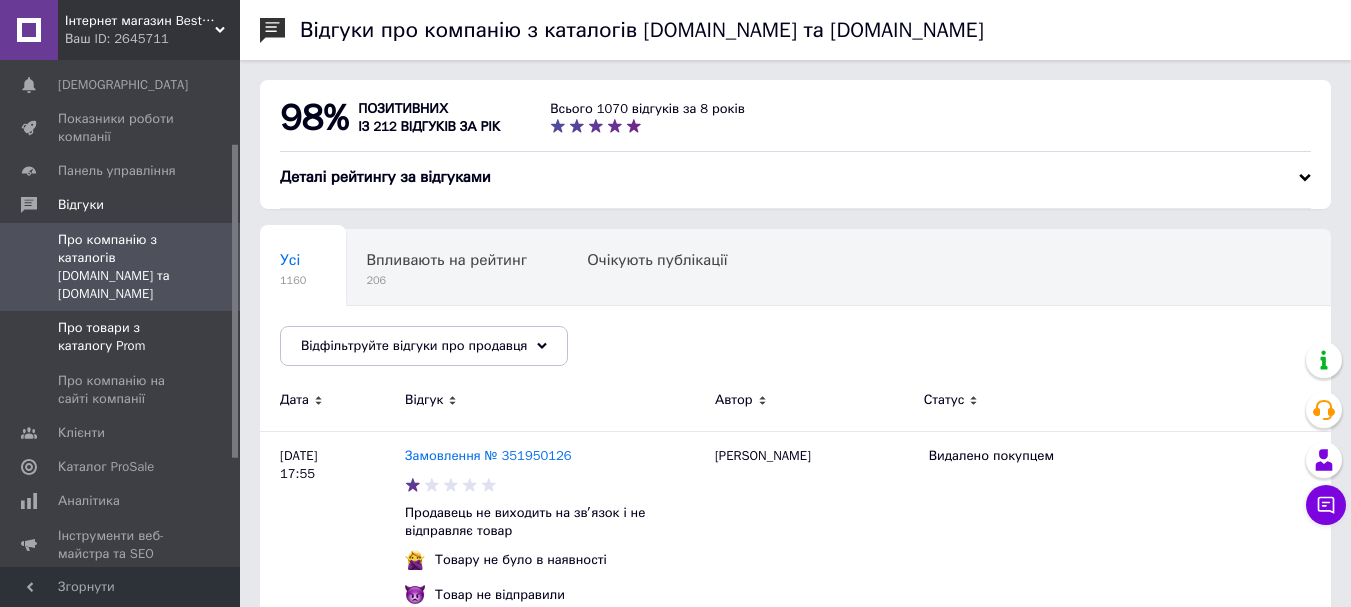 click on "Про товари з каталогу Prom" at bounding box center (121, 337) 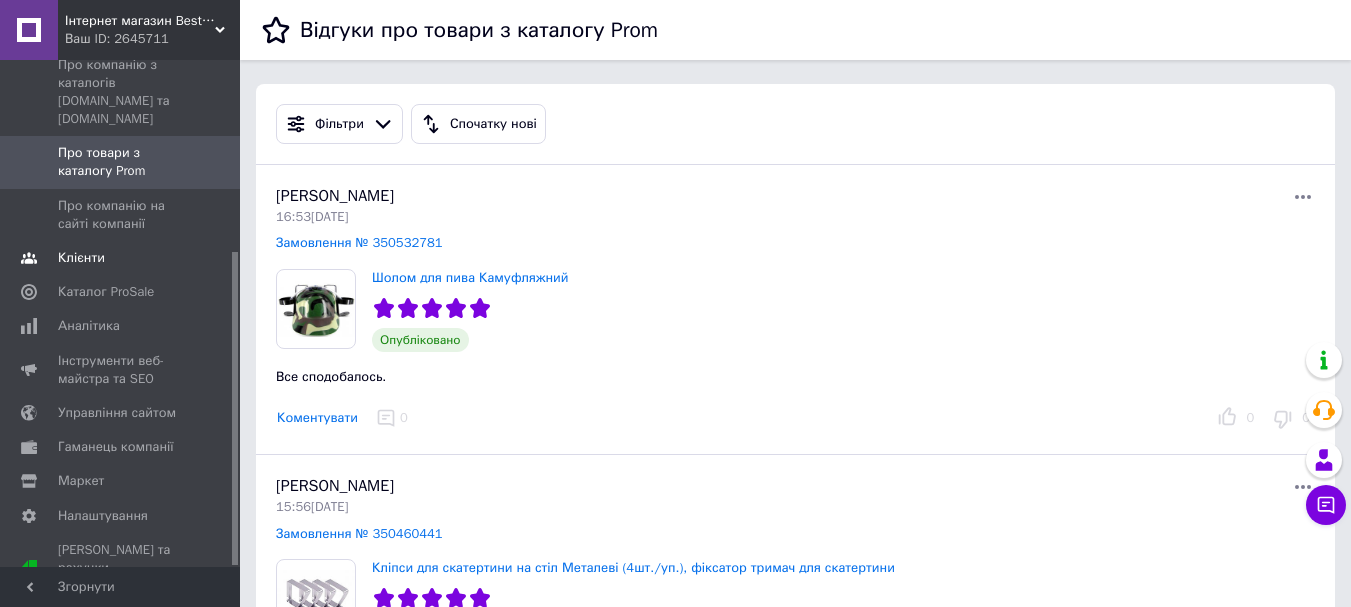 click on "Клієнти" at bounding box center (81, 258) 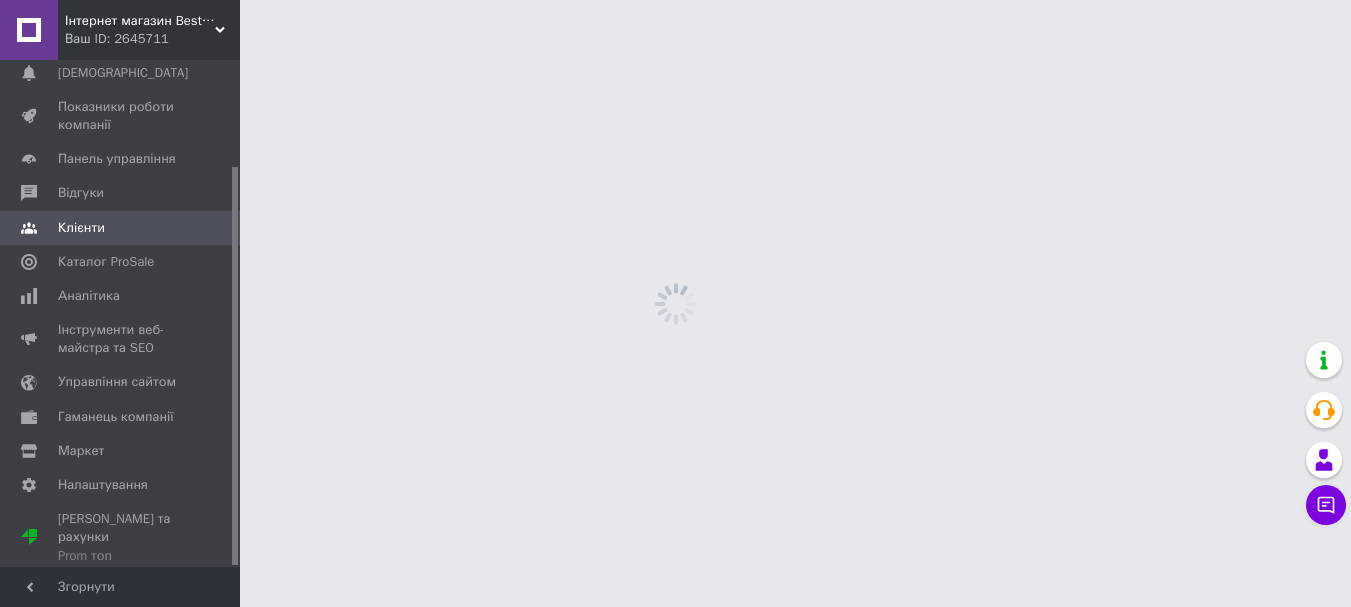 scroll, scrollTop: 135, scrollLeft: 0, axis: vertical 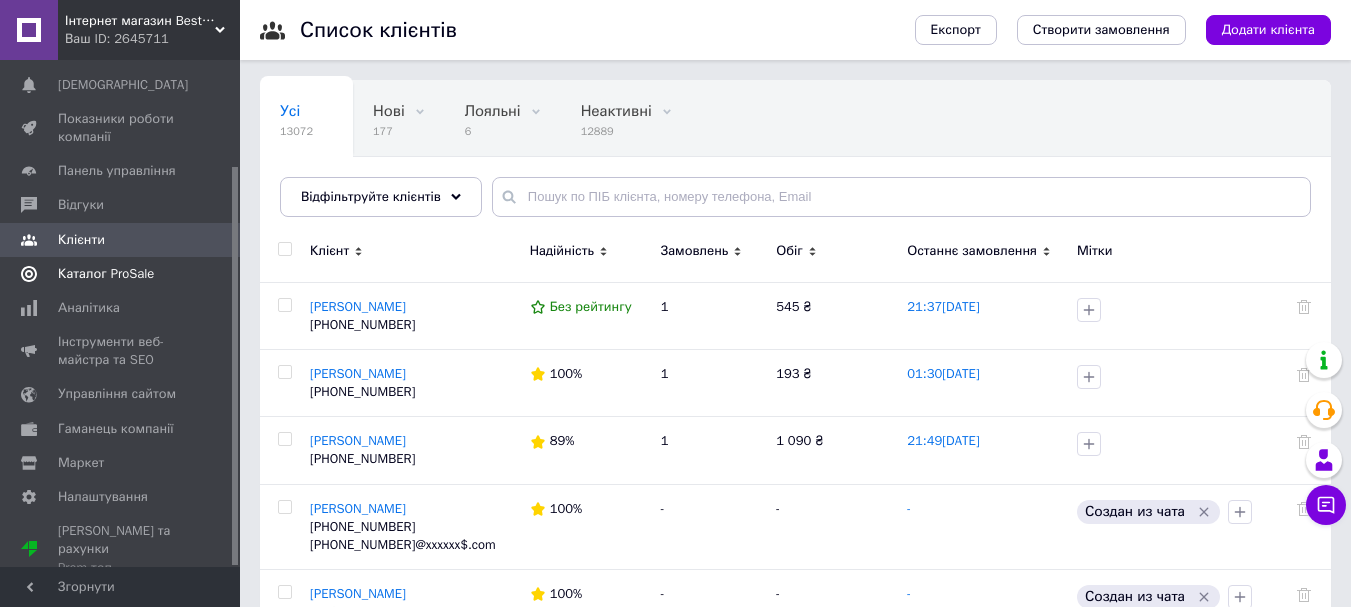 click on "Каталог ProSale" at bounding box center (106, 274) 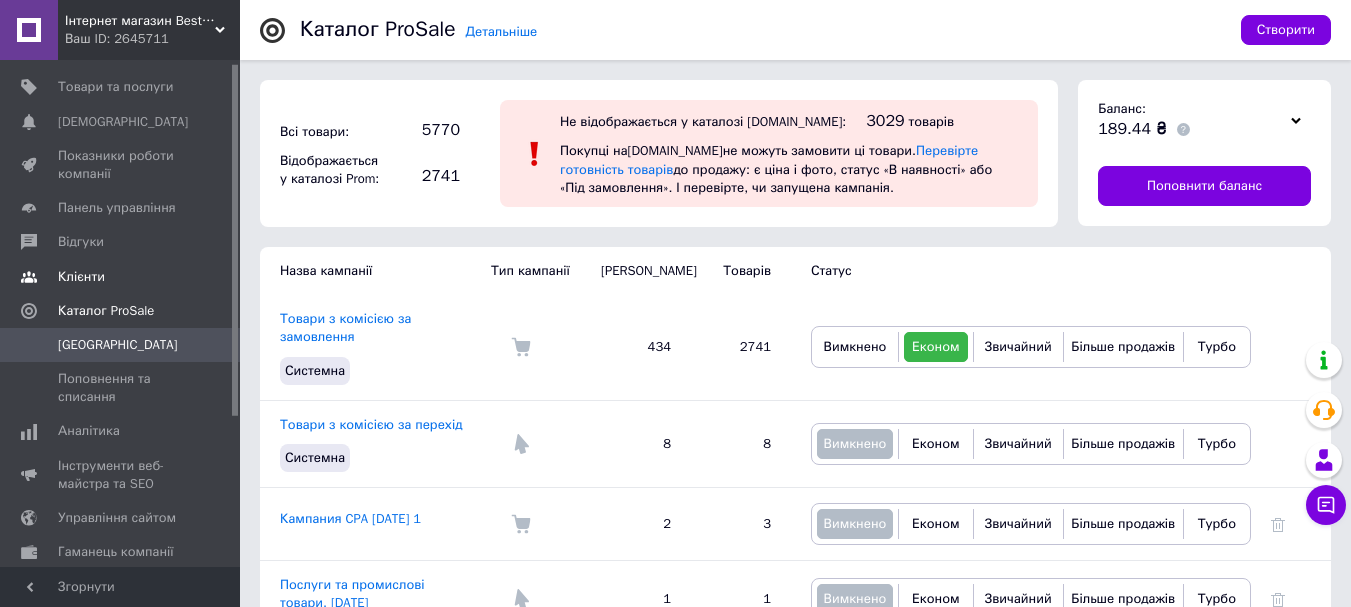 scroll, scrollTop: 0, scrollLeft: 0, axis: both 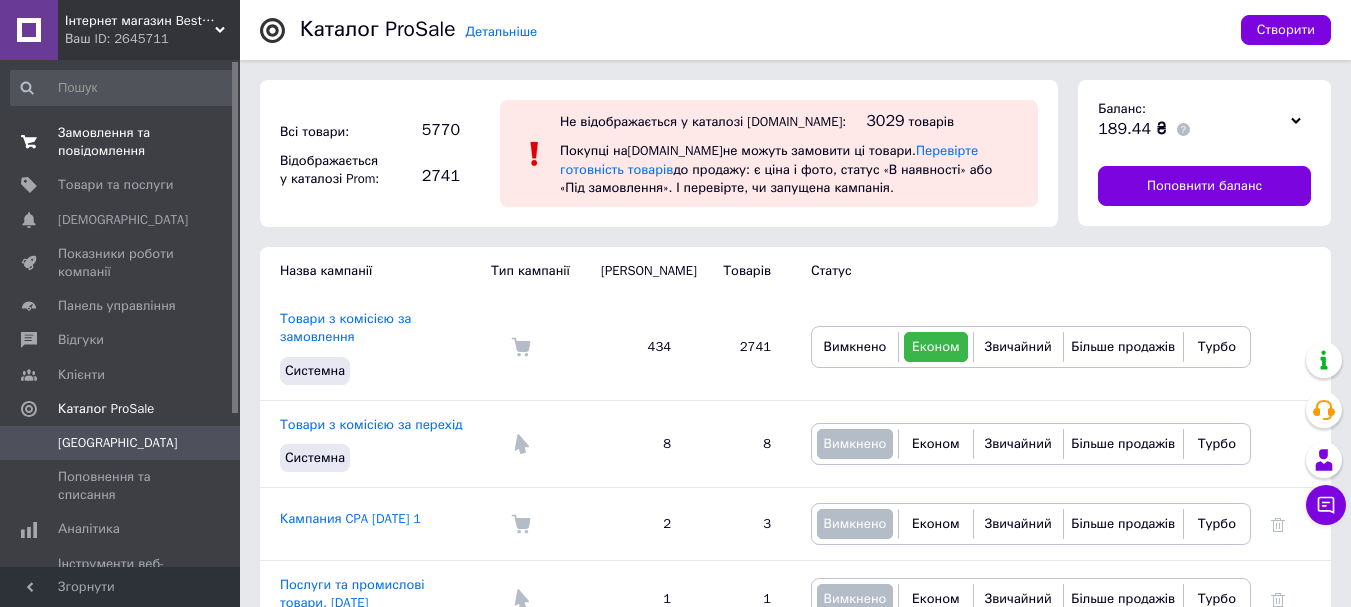 click on "Замовлення та повідомлення" at bounding box center [121, 142] 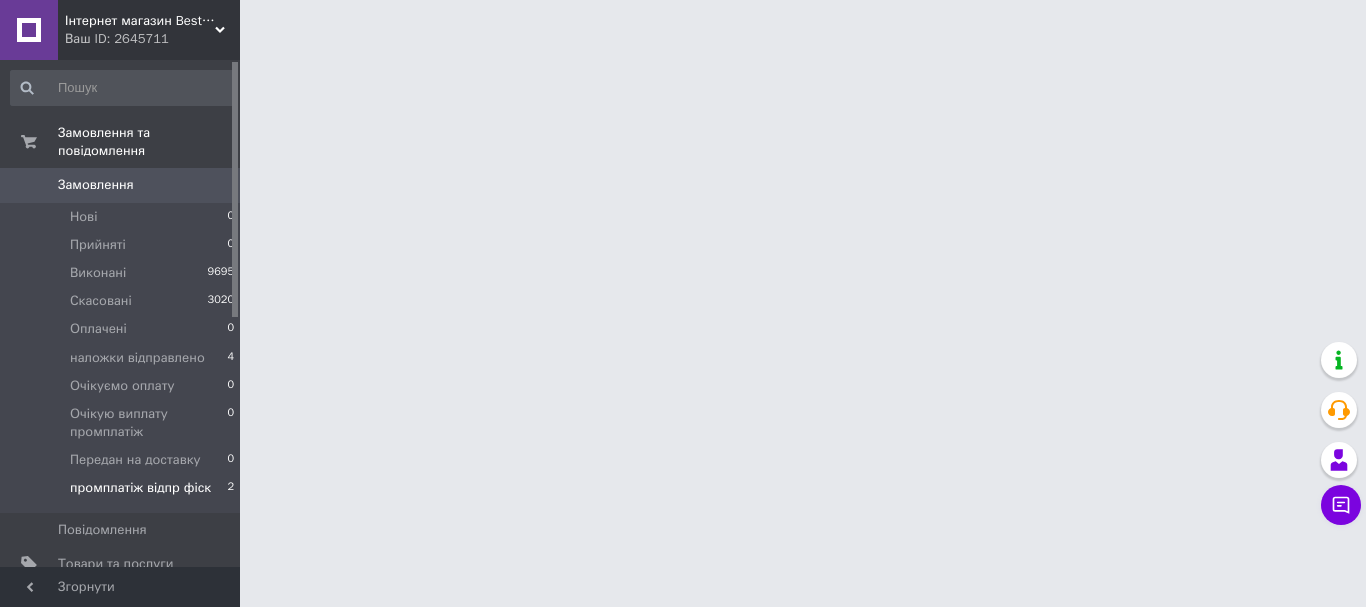 click on "промплатіж відпр фіск" at bounding box center (140, 488) 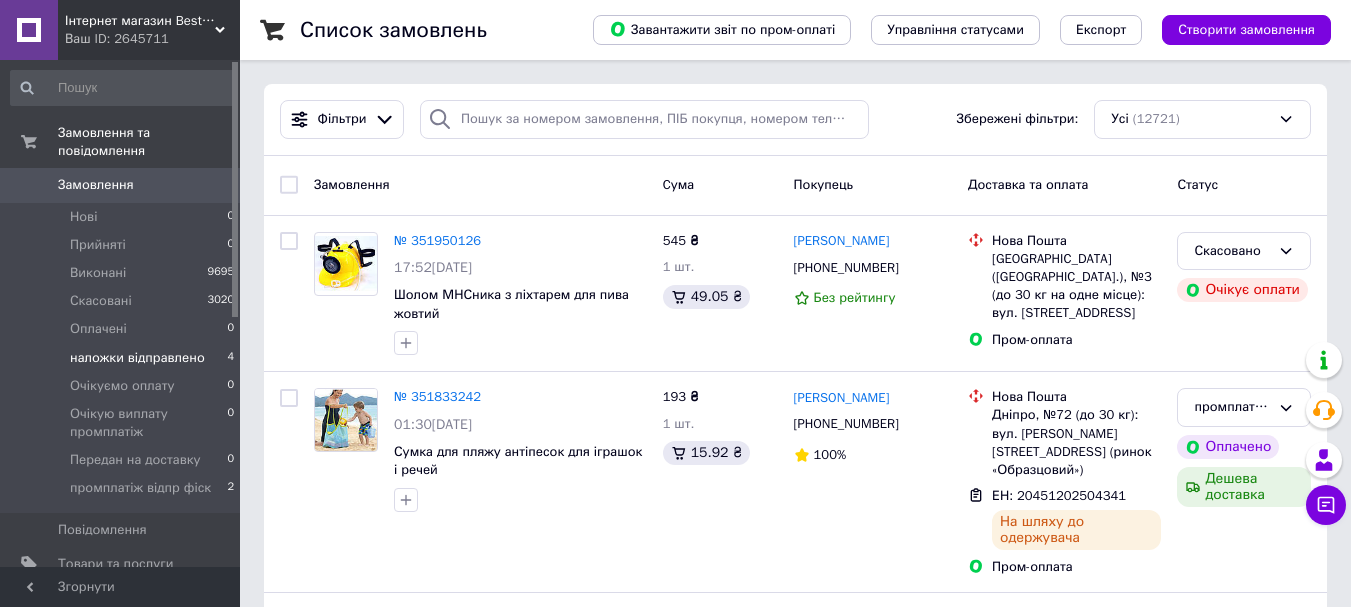 click on "наложки відправлено" at bounding box center (137, 358) 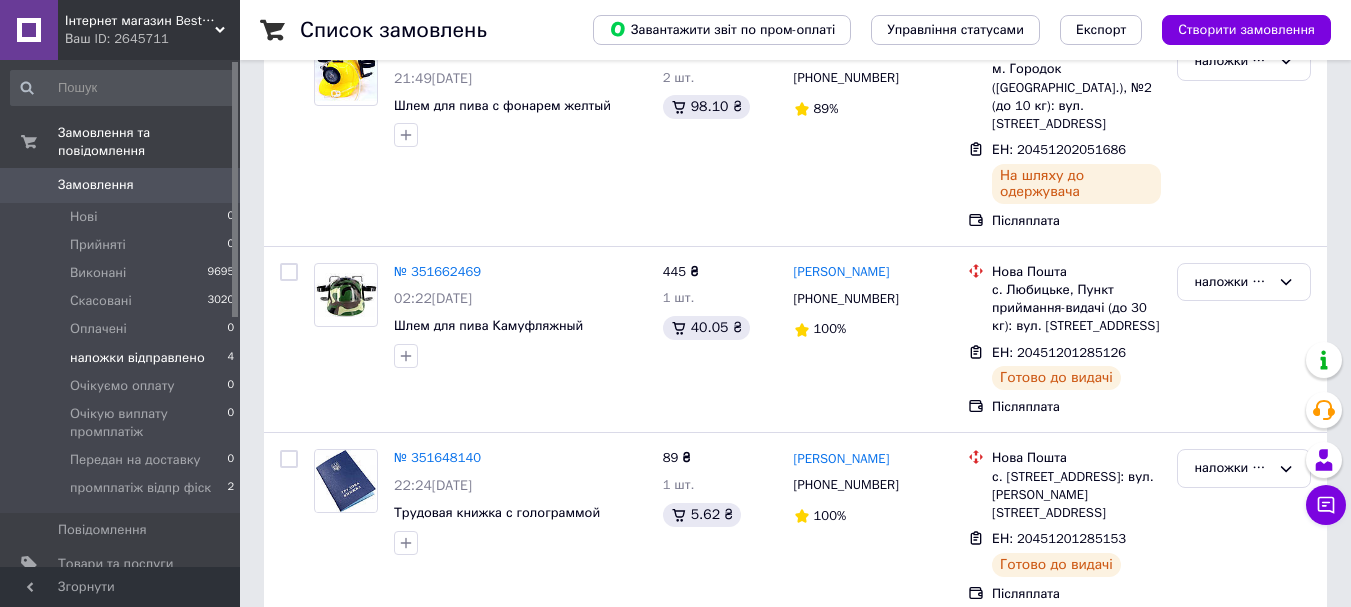 scroll, scrollTop: 300, scrollLeft: 0, axis: vertical 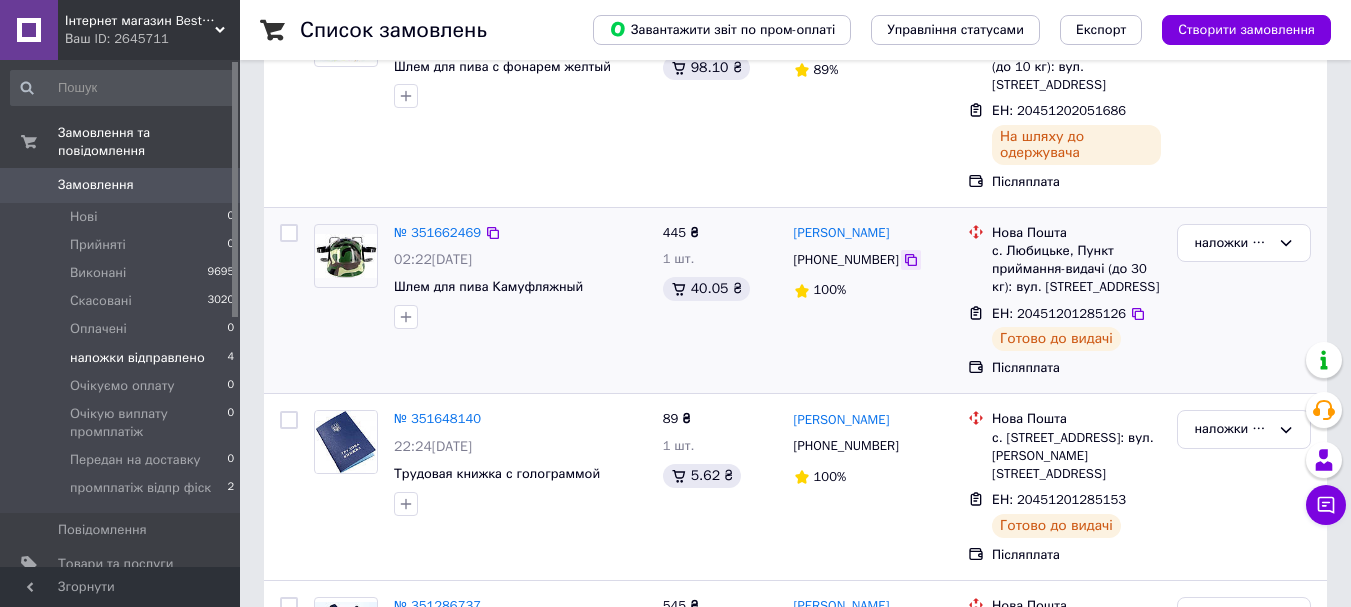 click 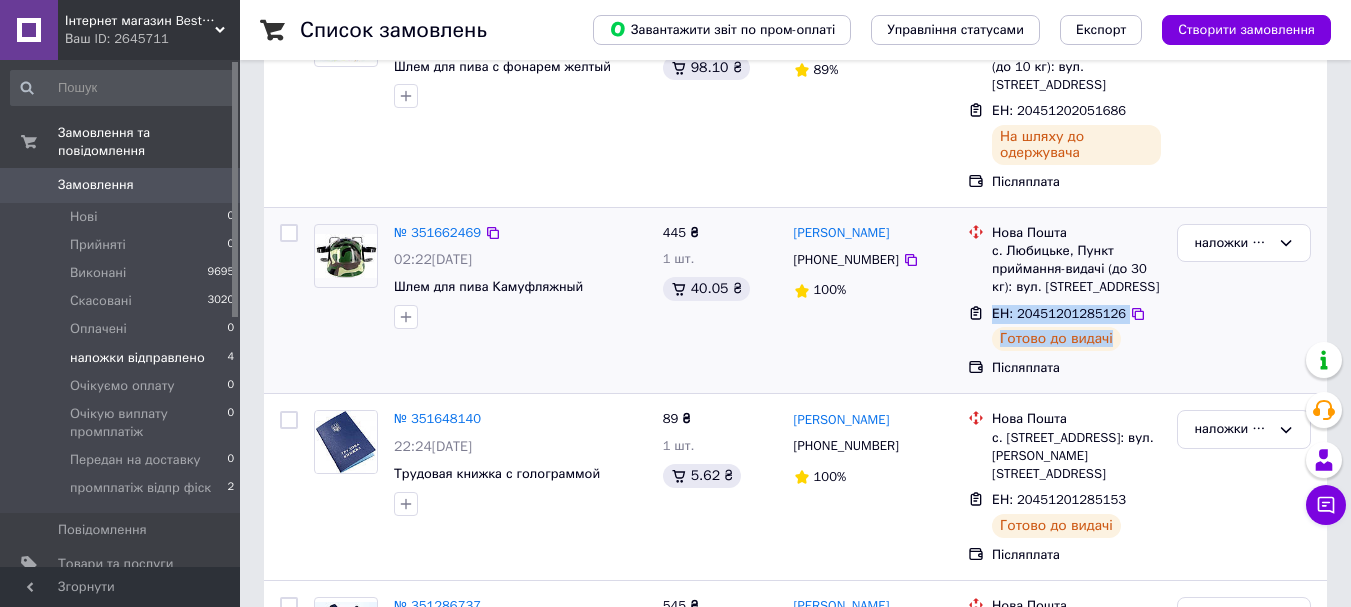 drag, startPoint x: 993, startPoint y: 297, endPoint x: 1115, endPoint y: 314, distance: 123.178734 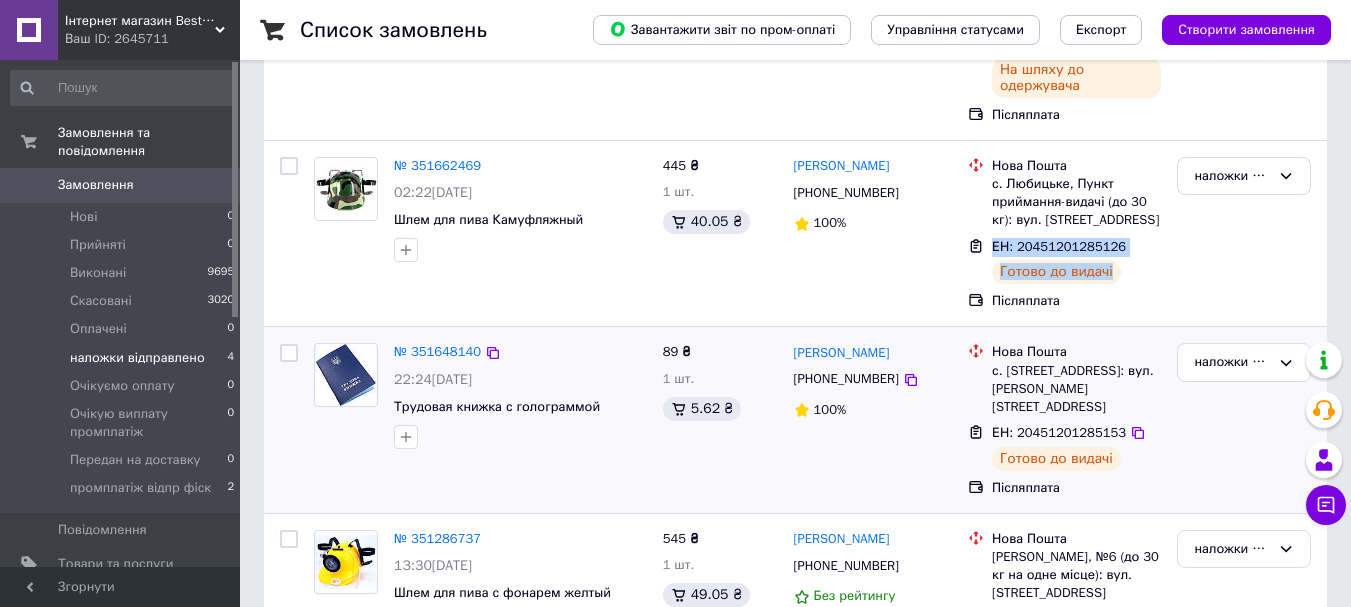 scroll, scrollTop: 447, scrollLeft: 0, axis: vertical 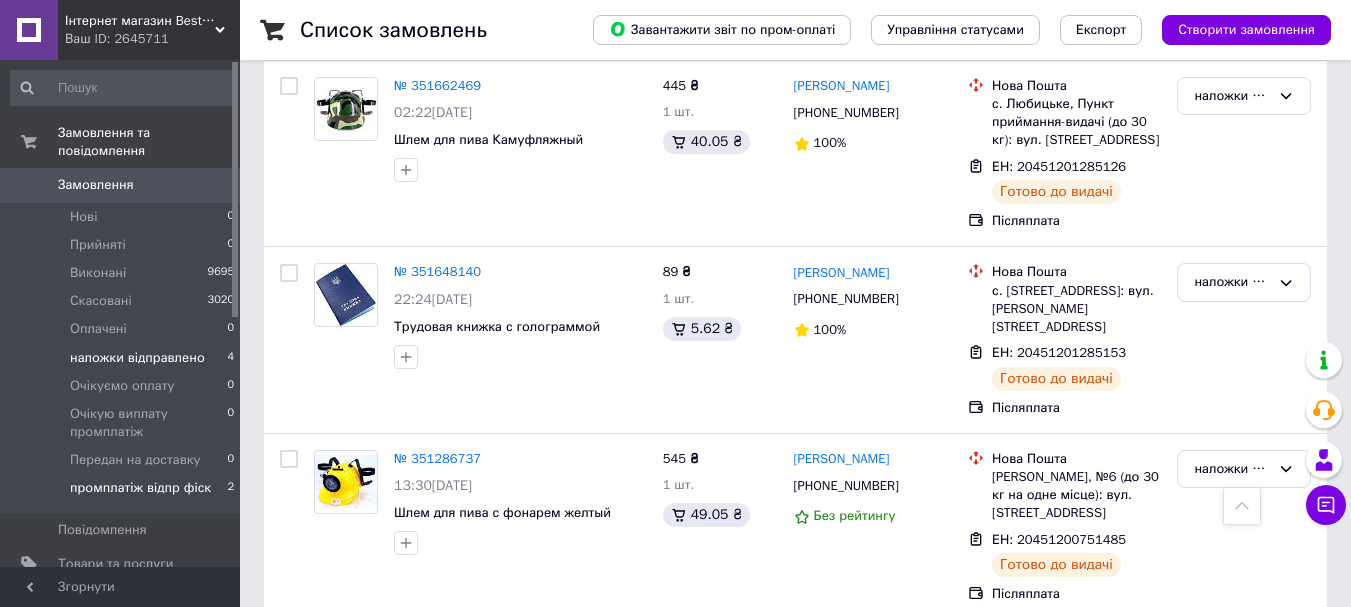 click on "промплатіж відпр фіск" at bounding box center (140, 488) 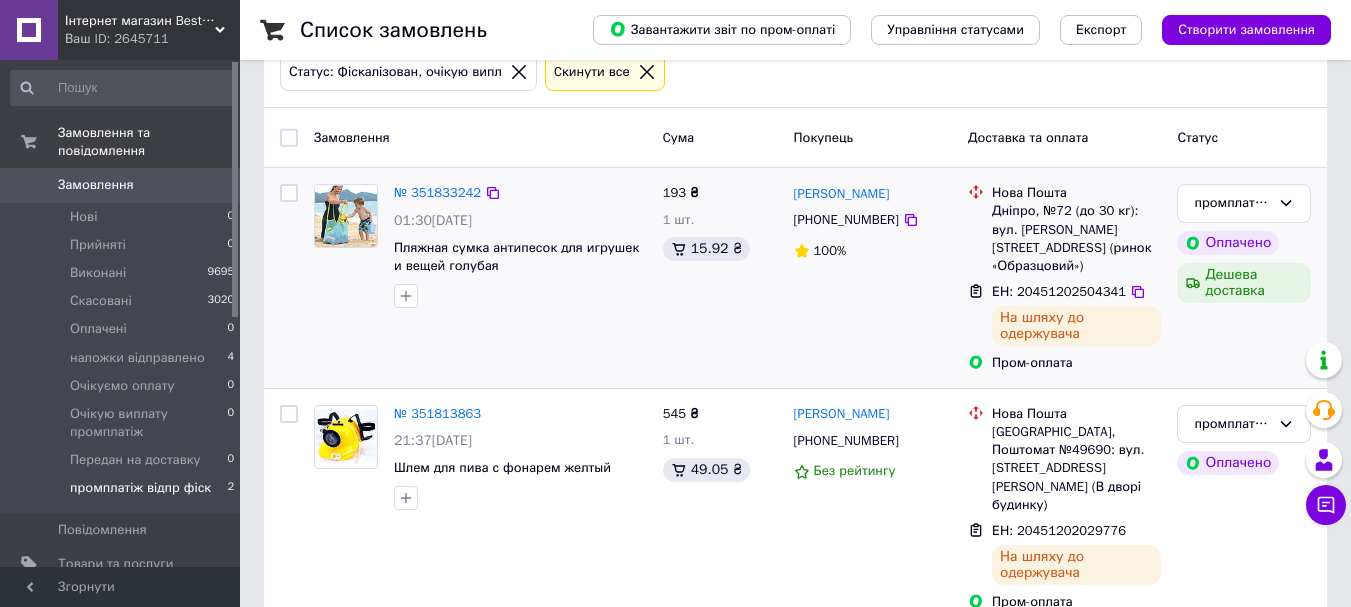 scroll, scrollTop: 126, scrollLeft: 0, axis: vertical 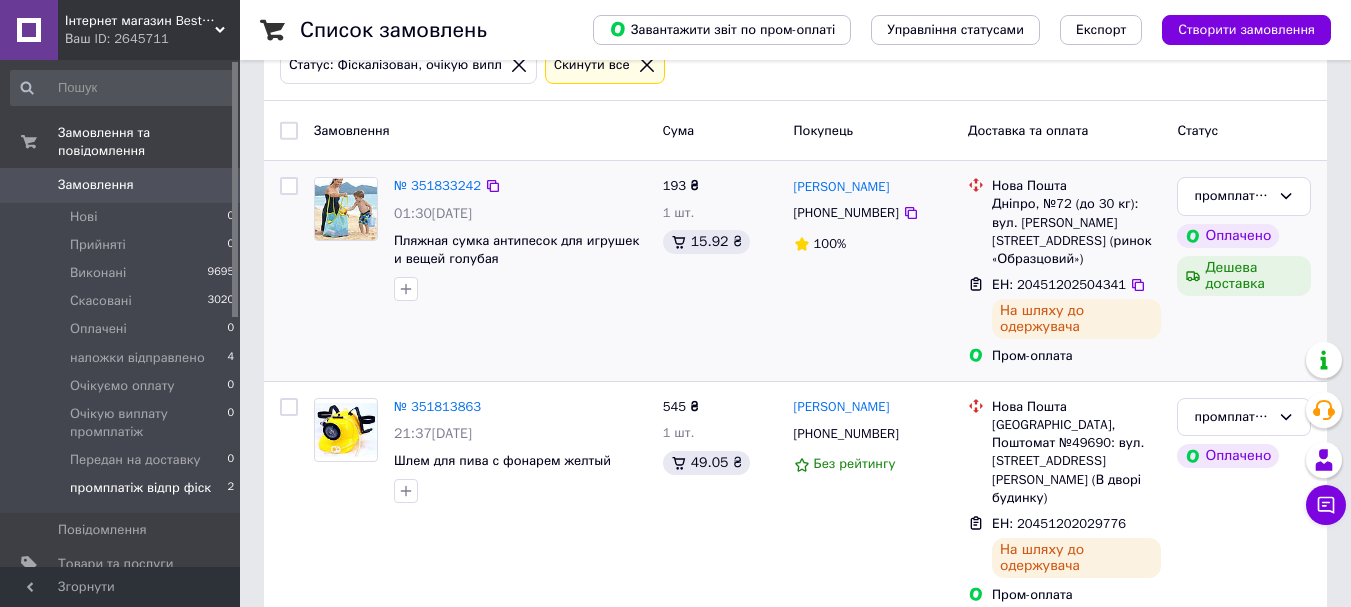 click on "ЕН: 20451202504341" at bounding box center (1059, 284) 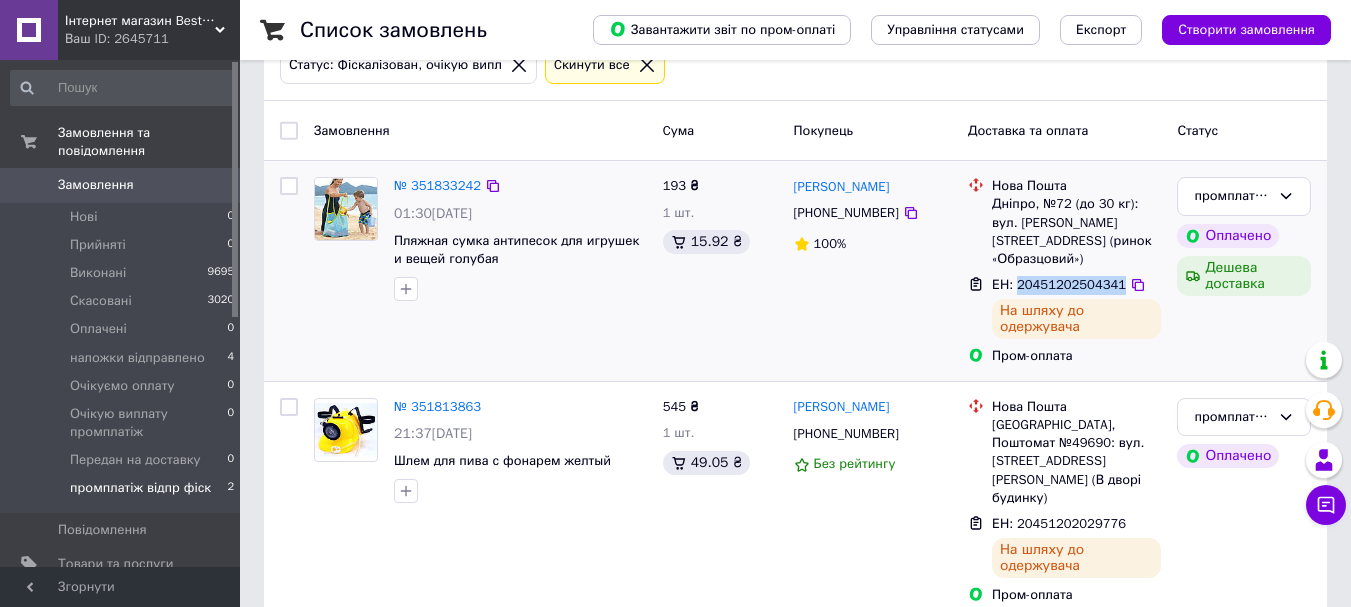 click on "ЕН: 20451202504341" at bounding box center (1059, 284) 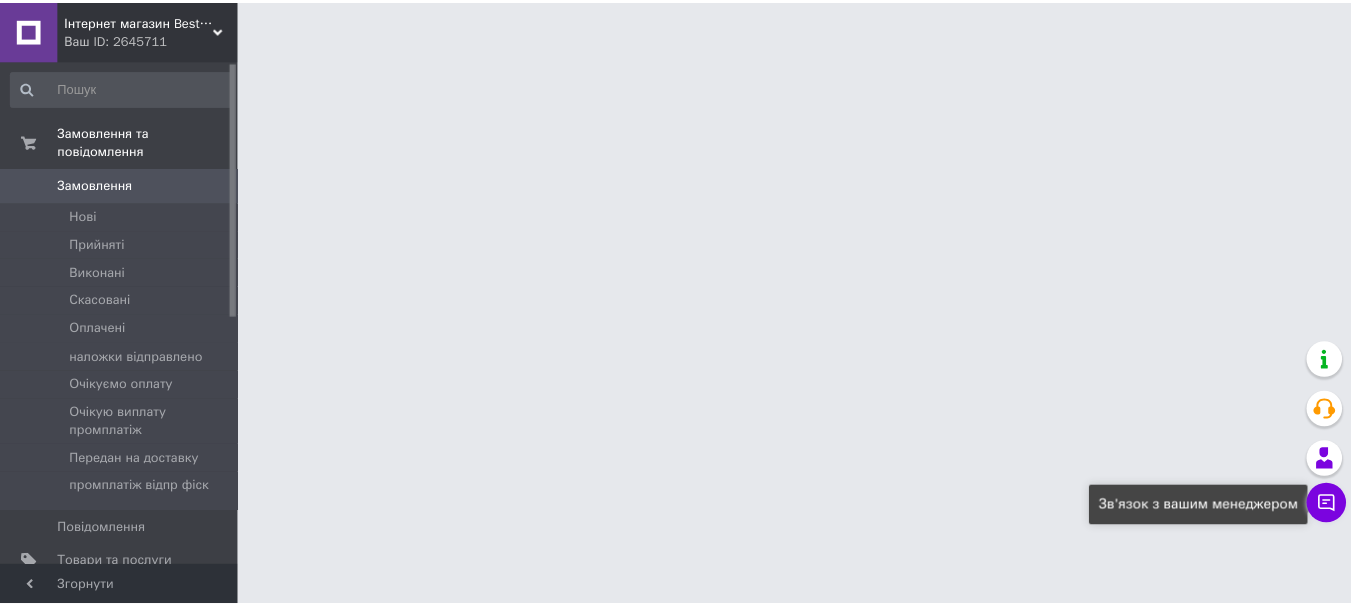 scroll, scrollTop: 0, scrollLeft: 0, axis: both 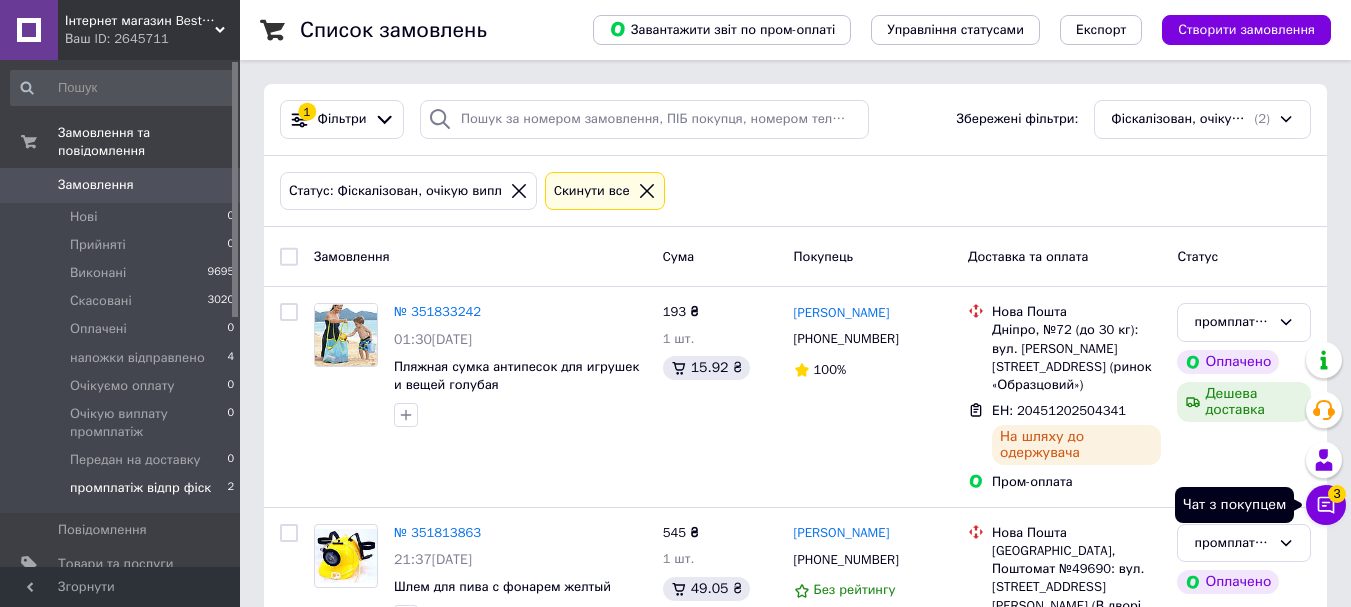 click on "Чат з покупцем 3" at bounding box center [1326, 505] 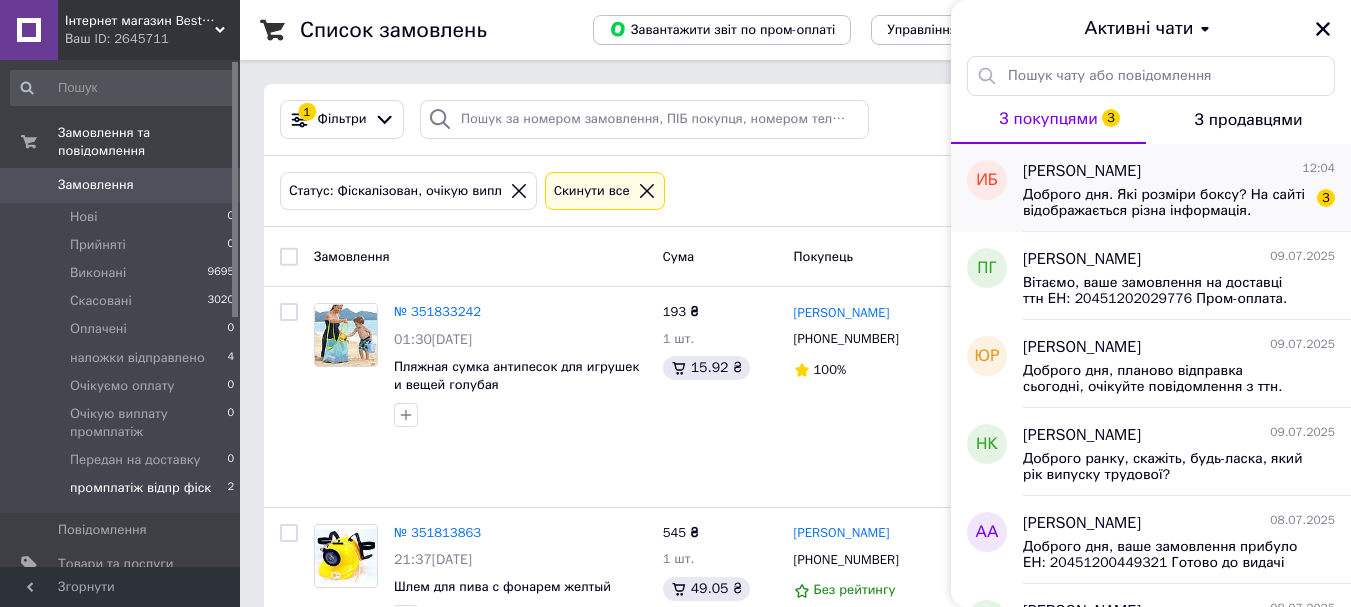 click on "Доброго дня. Які розміри боксу? На сайті відображається різна інформація." at bounding box center (1165, 203) 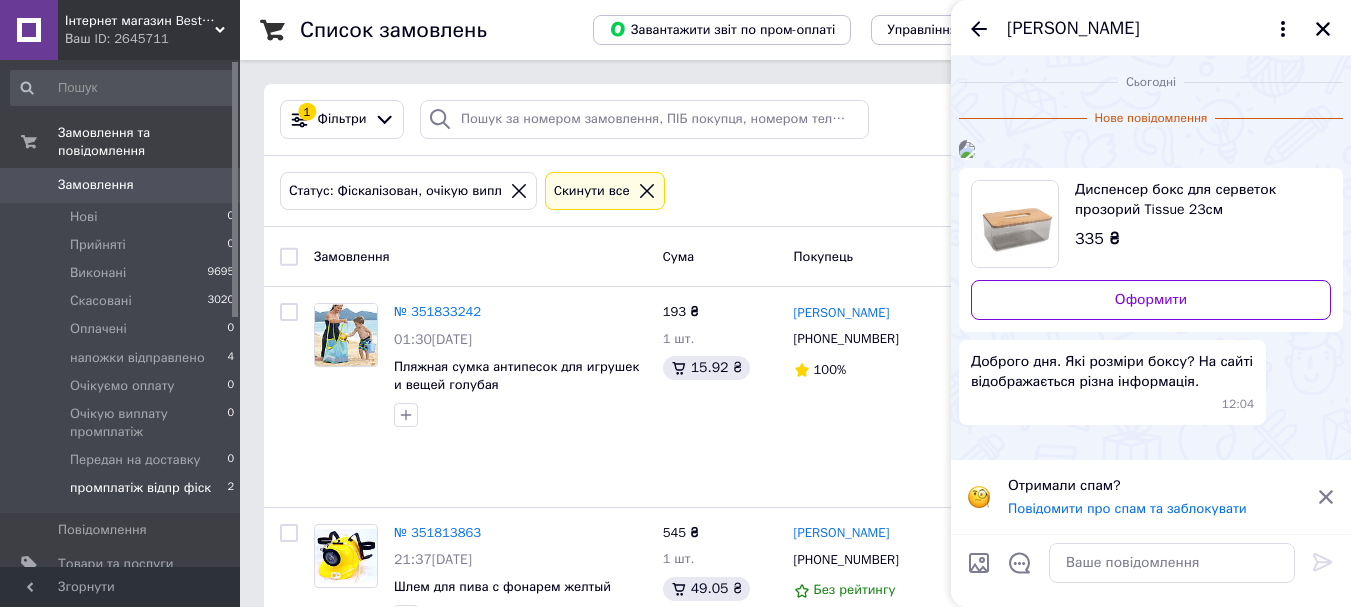 scroll, scrollTop: 252, scrollLeft: 0, axis: vertical 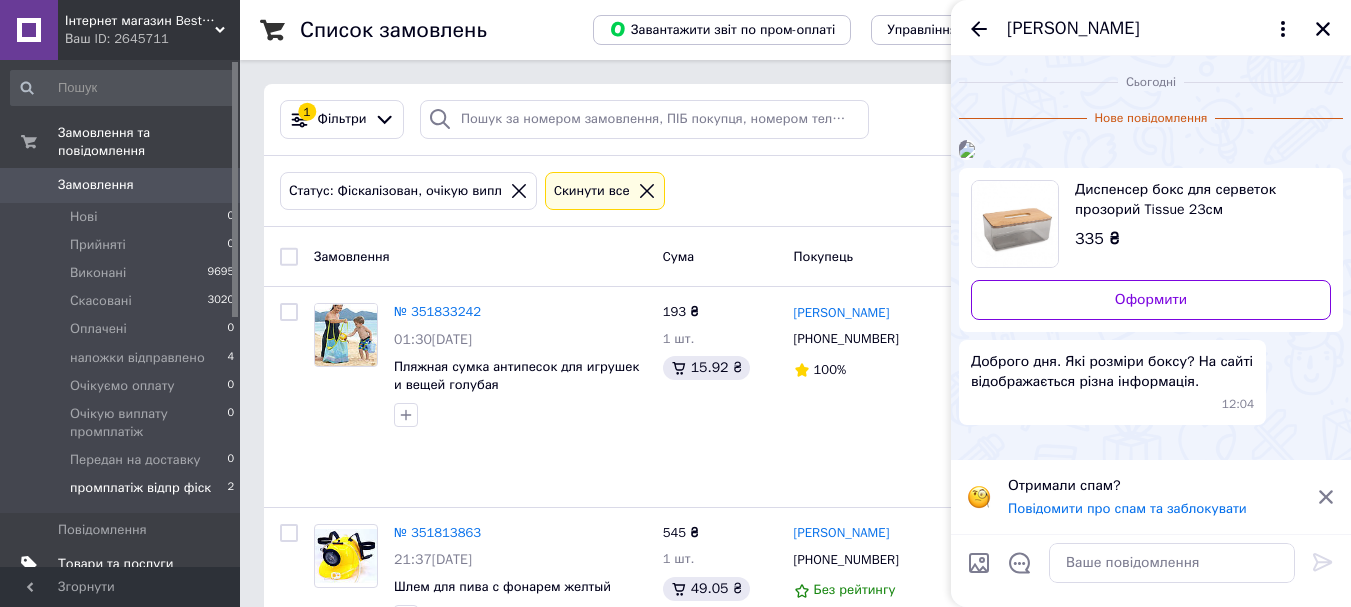 click on "Товари та послуги" at bounding box center (115, 564) 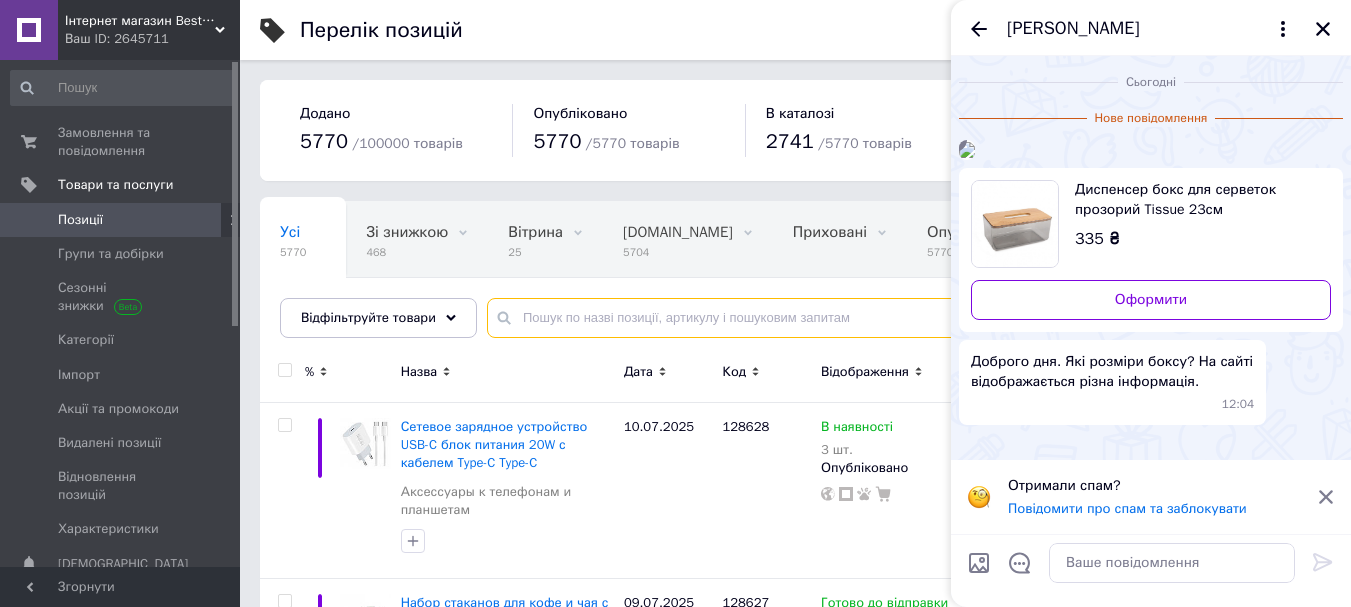 click at bounding box center [899, 318] 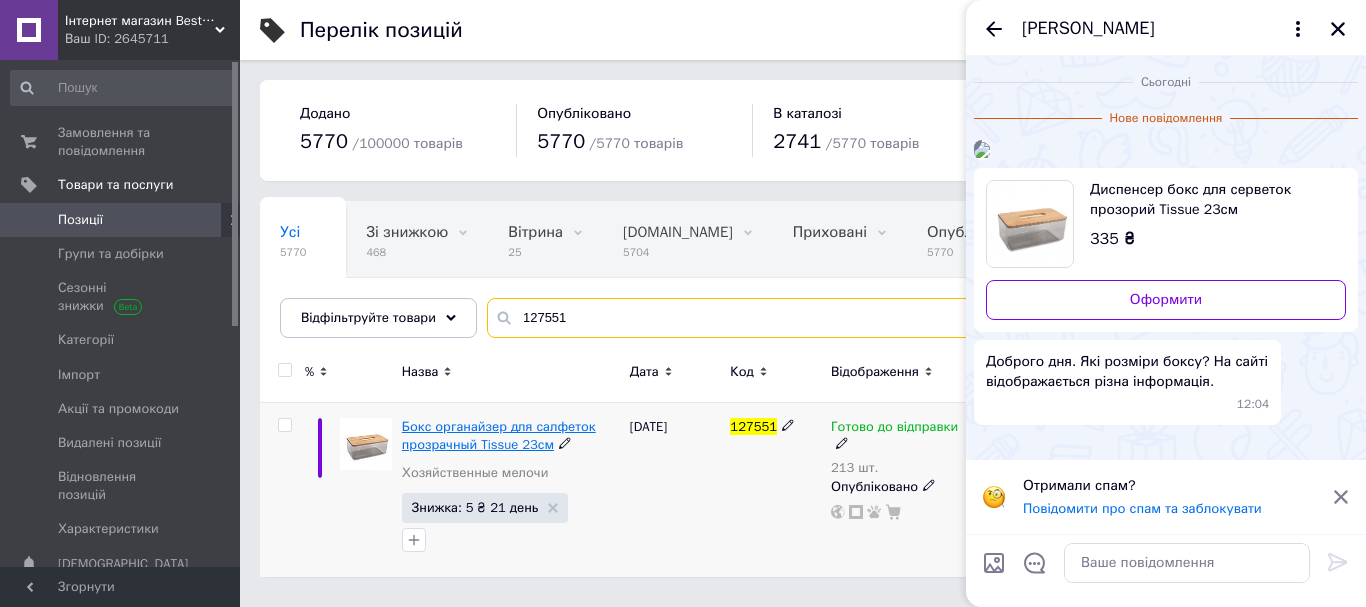 type on "127551" 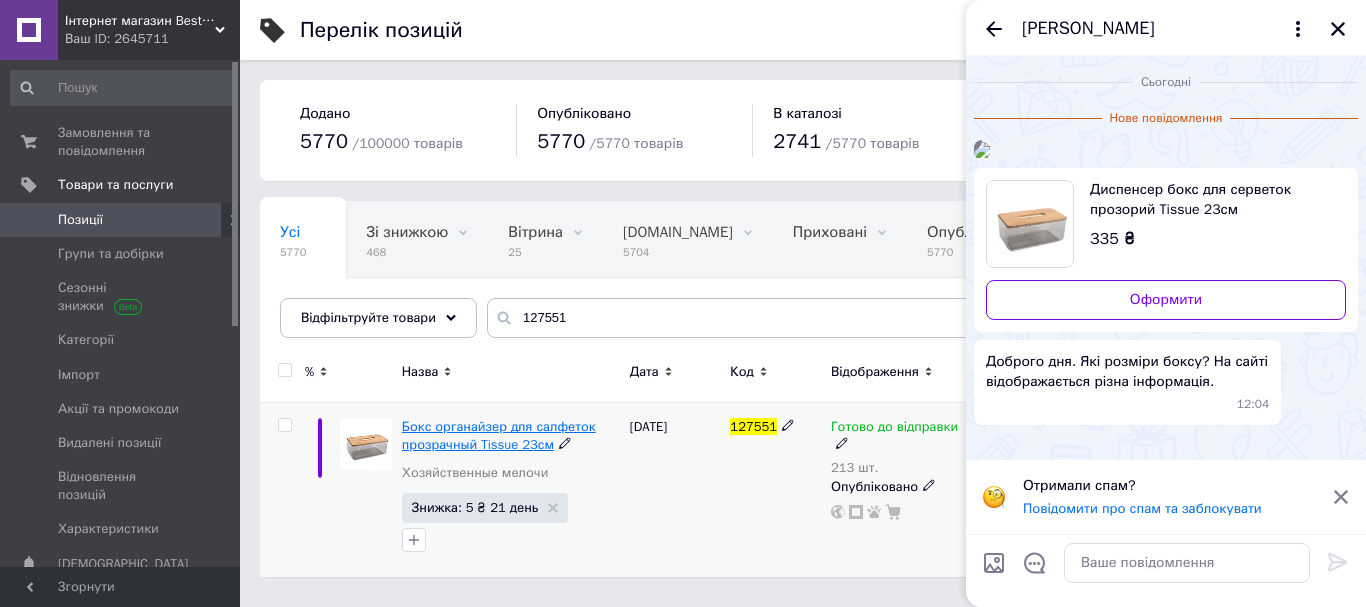 click on "Бокс органайзер для салфеток прозрачный Tissue 23см" at bounding box center (499, 435) 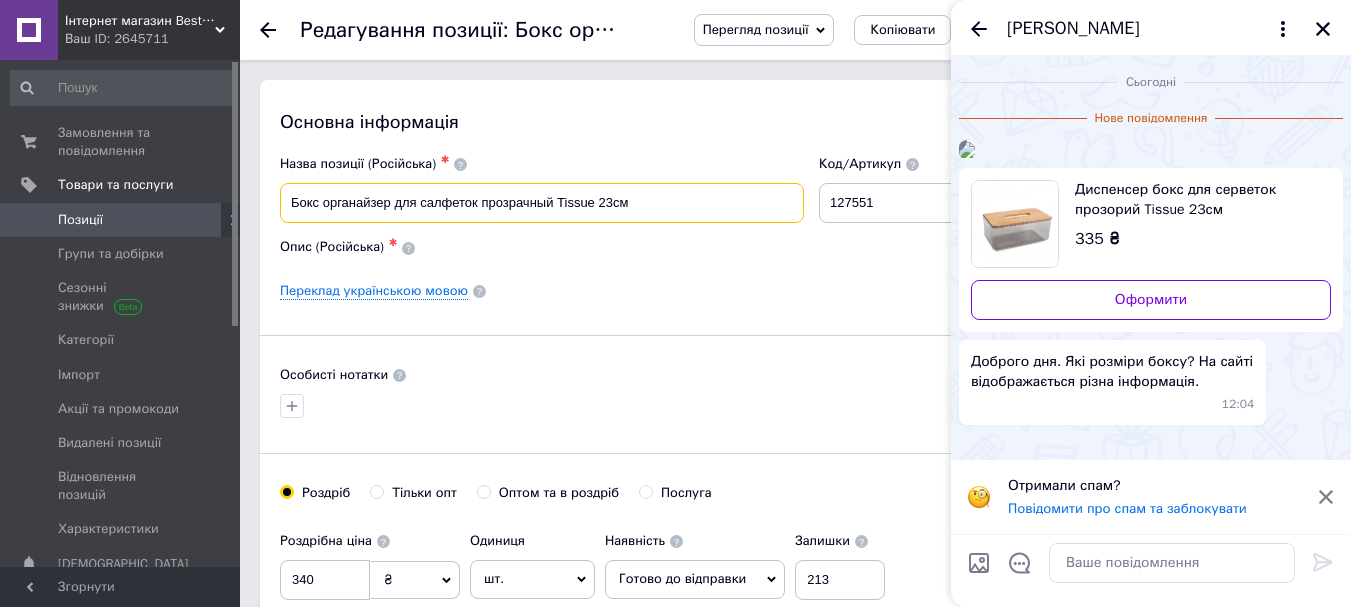 click on "Бокс органайзер для салфеток прозрачный Tissue 23см" at bounding box center (542, 203) 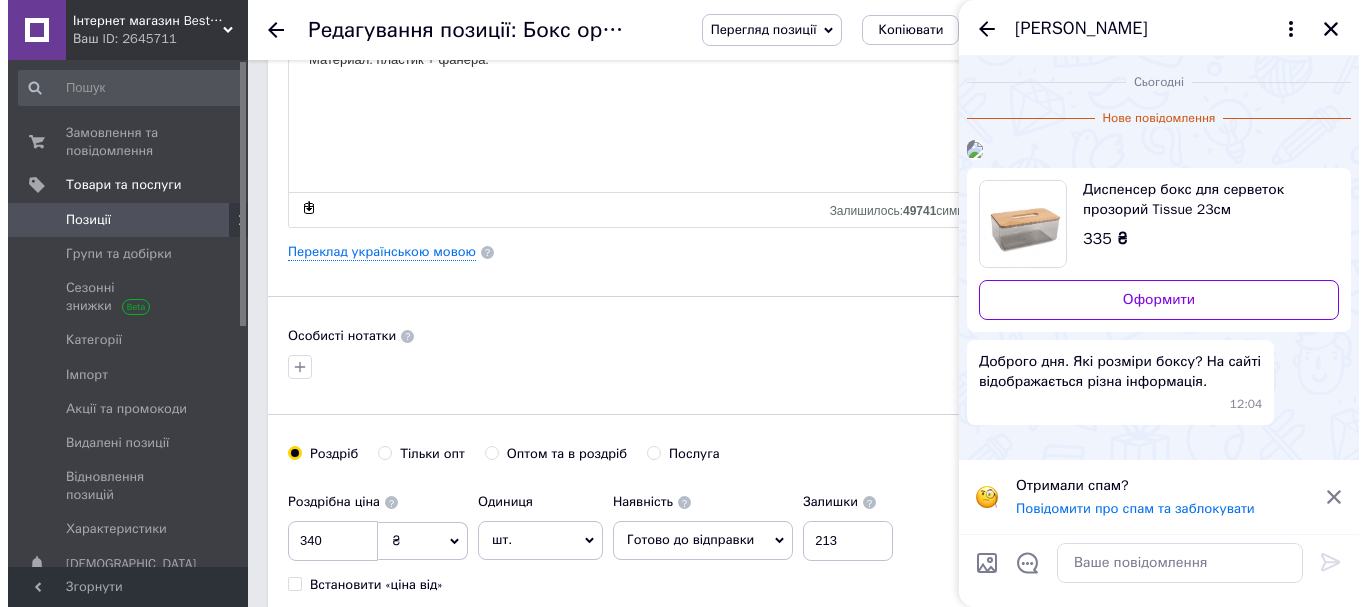 scroll, scrollTop: 400, scrollLeft: 0, axis: vertical 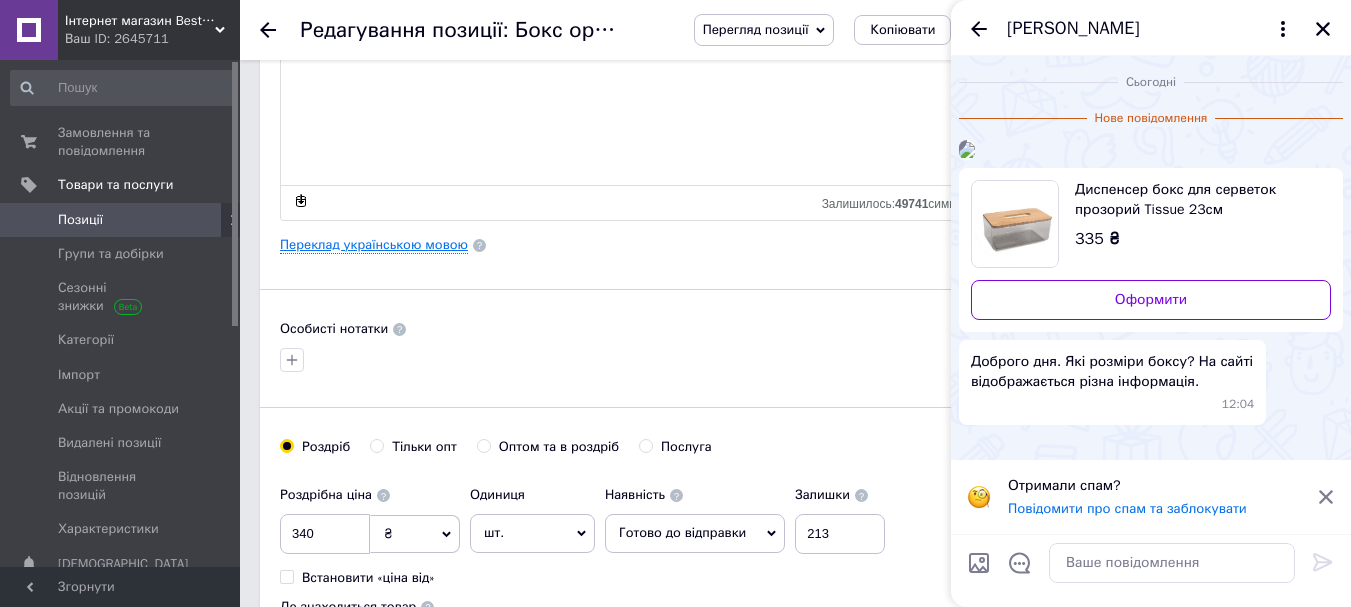 type on "Бокс органайзер для салфеток прозрачный Tissue 21 см" 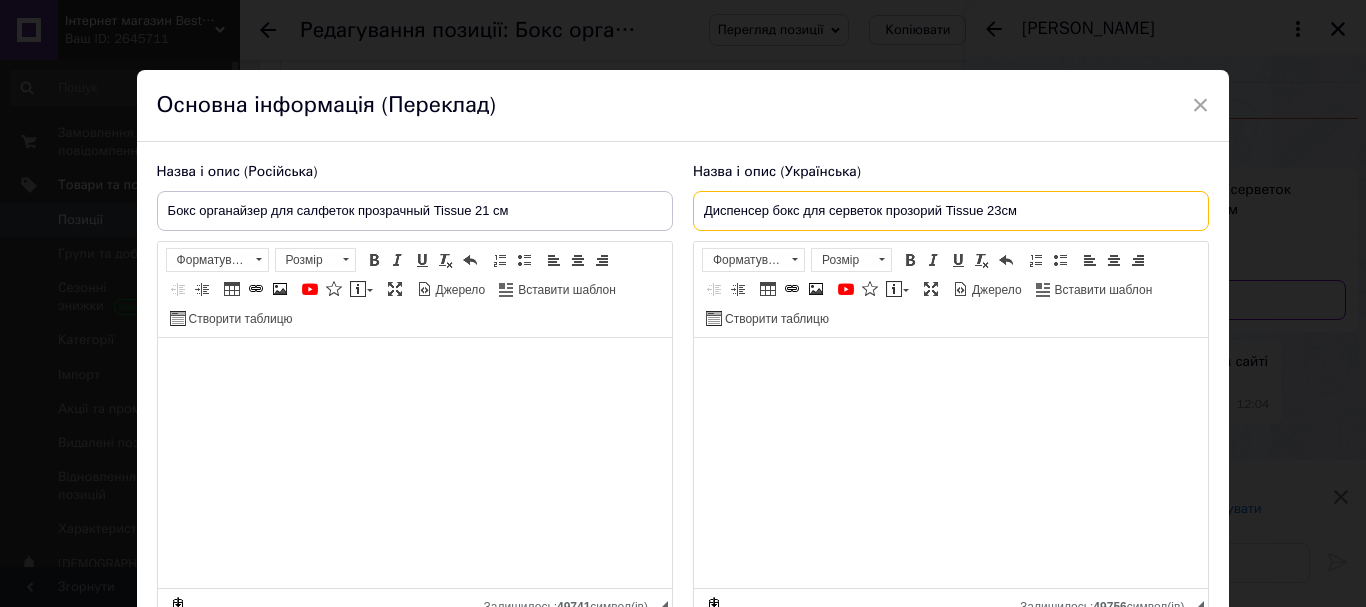 click on "Диспенсер бокс для серветок прозорий Tissue 23см" at bounding box center [951, 211] 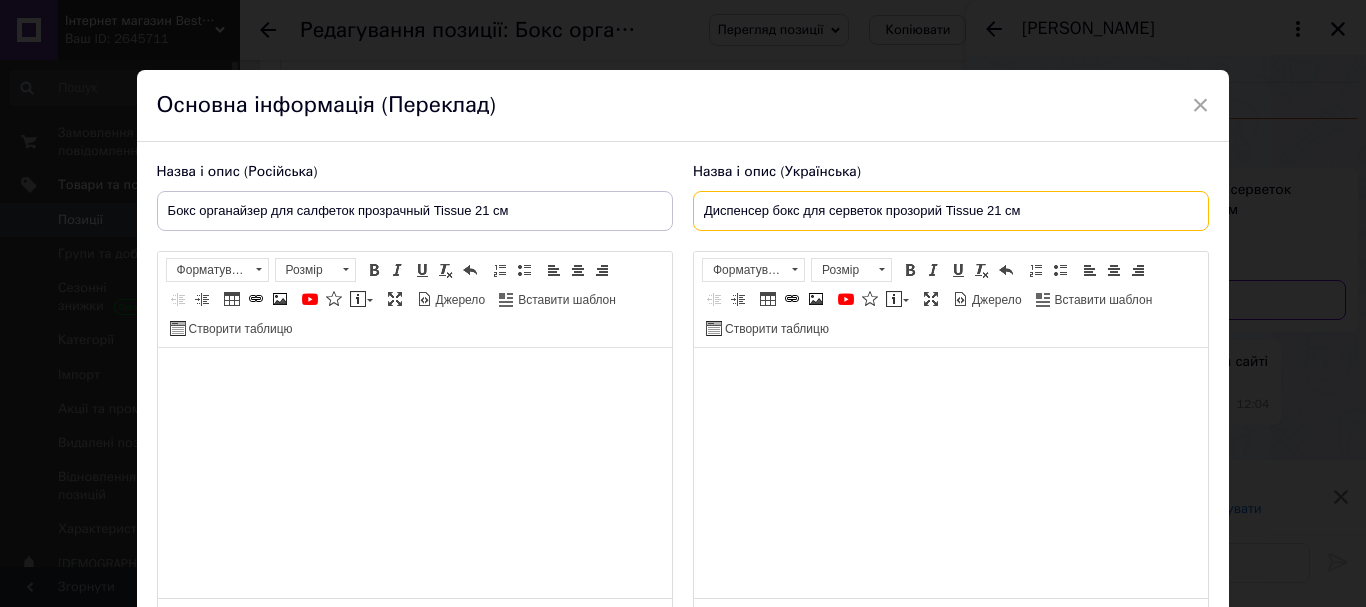 type on "Диспенсер бокс для серветок прозорий Tissue 21 см" 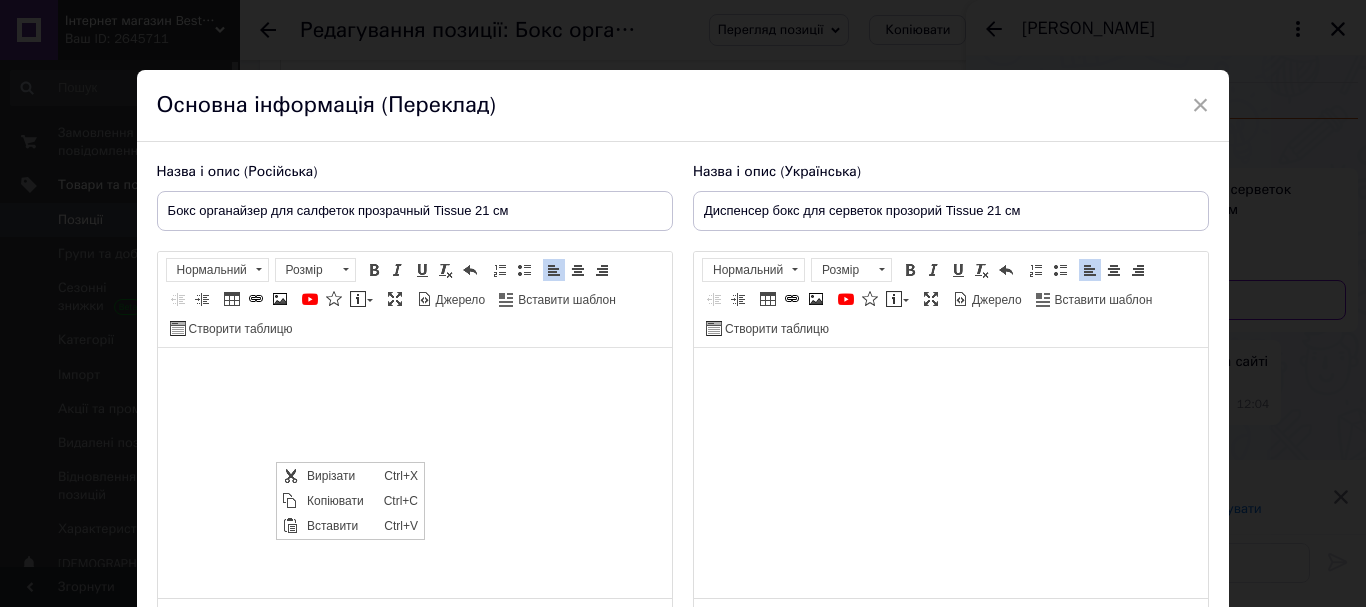 scroll, scrollTop: 0, scrollLeft: 0, axis: both 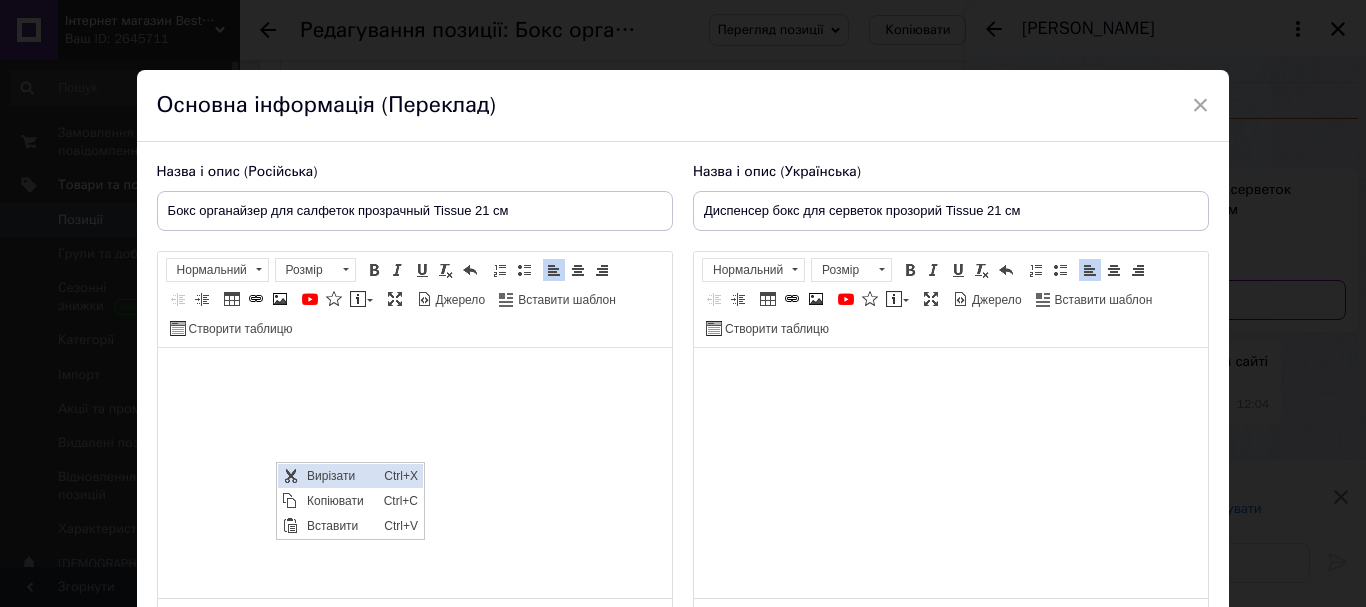 click on "Вирізати" at bounding box center [340, 476] 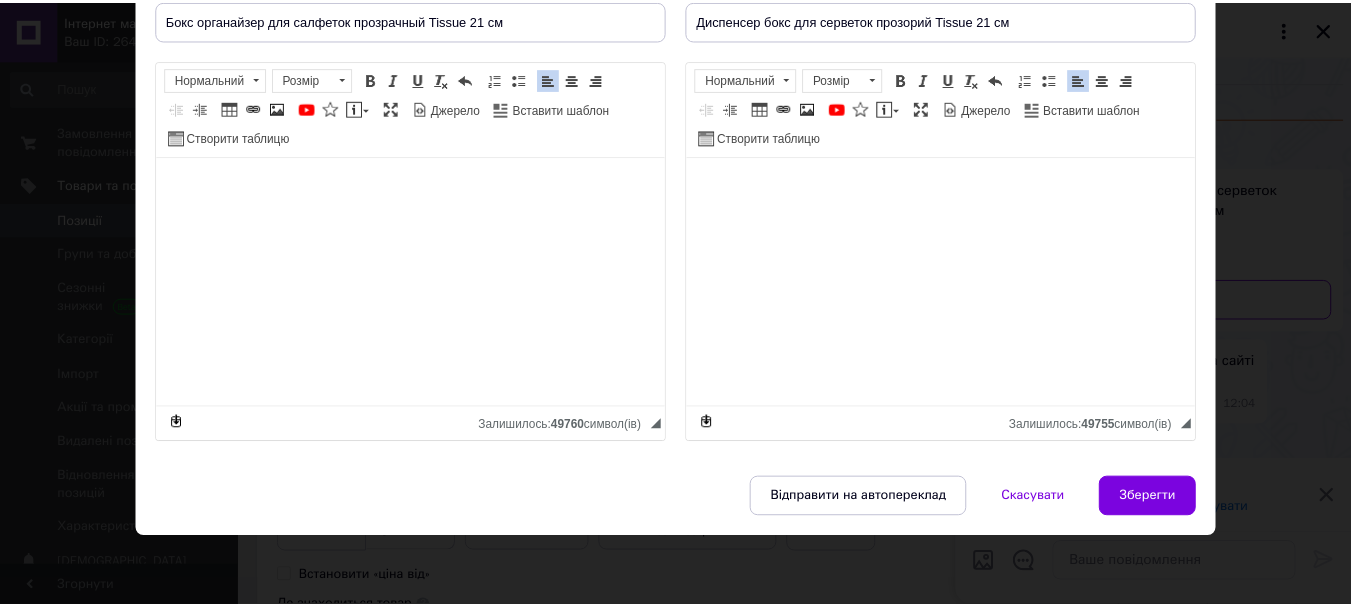 scroll, scrollTop: 192, scrollLeft: 0, axis: vertical 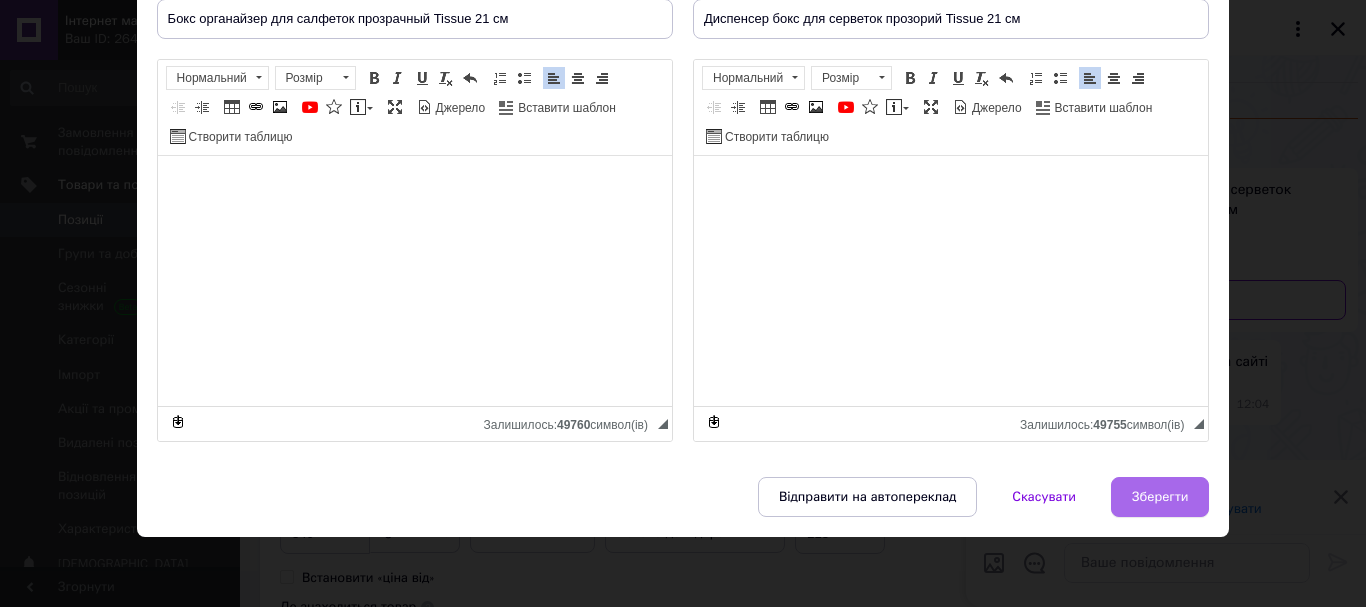 click on "Зберегти" at bounding box center [1160, 497] 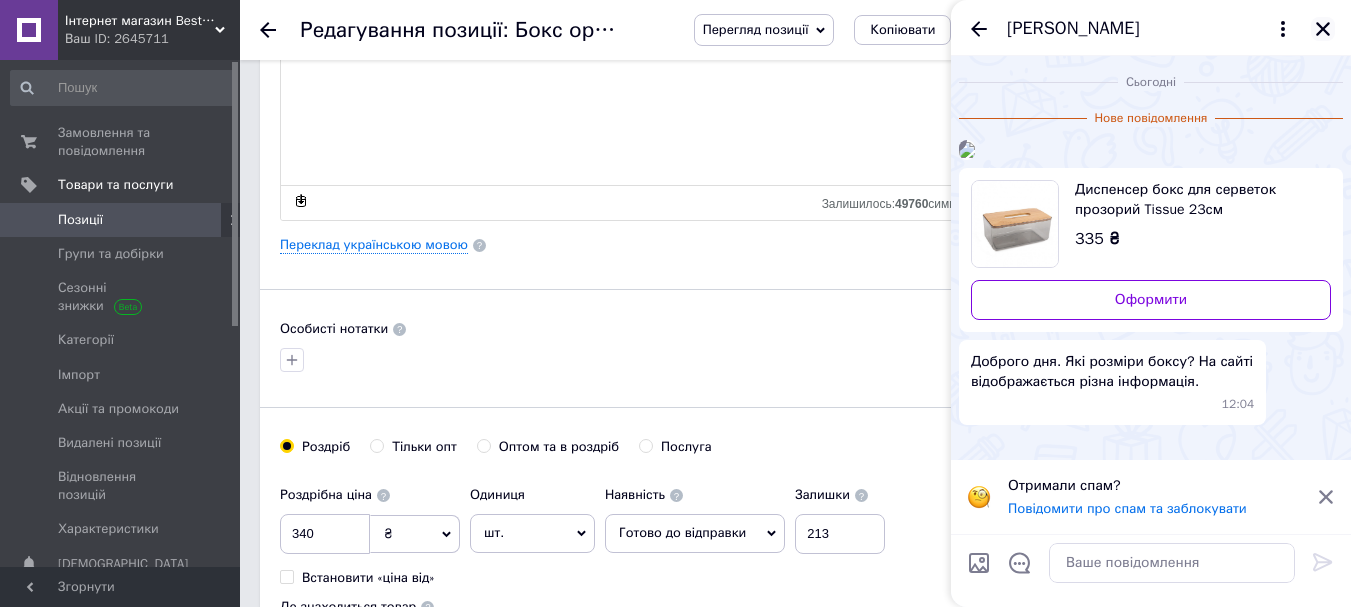 click 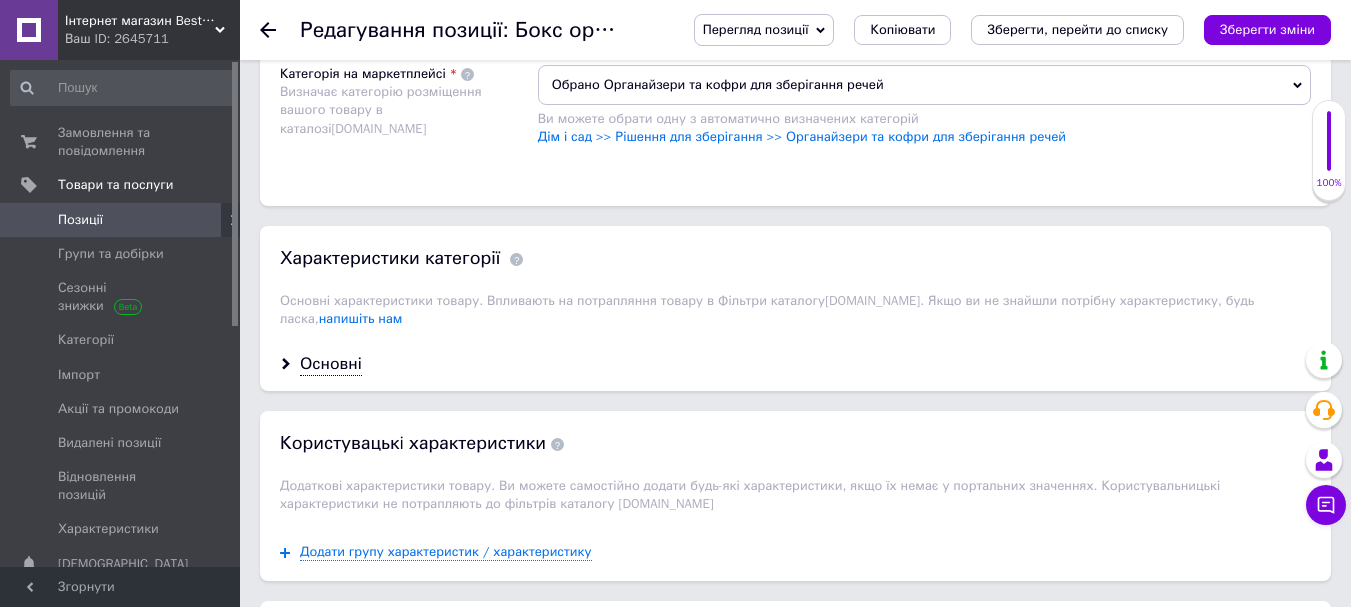 scroll, scrollTop: 1500, scrollLeft: 0, axis: vertical 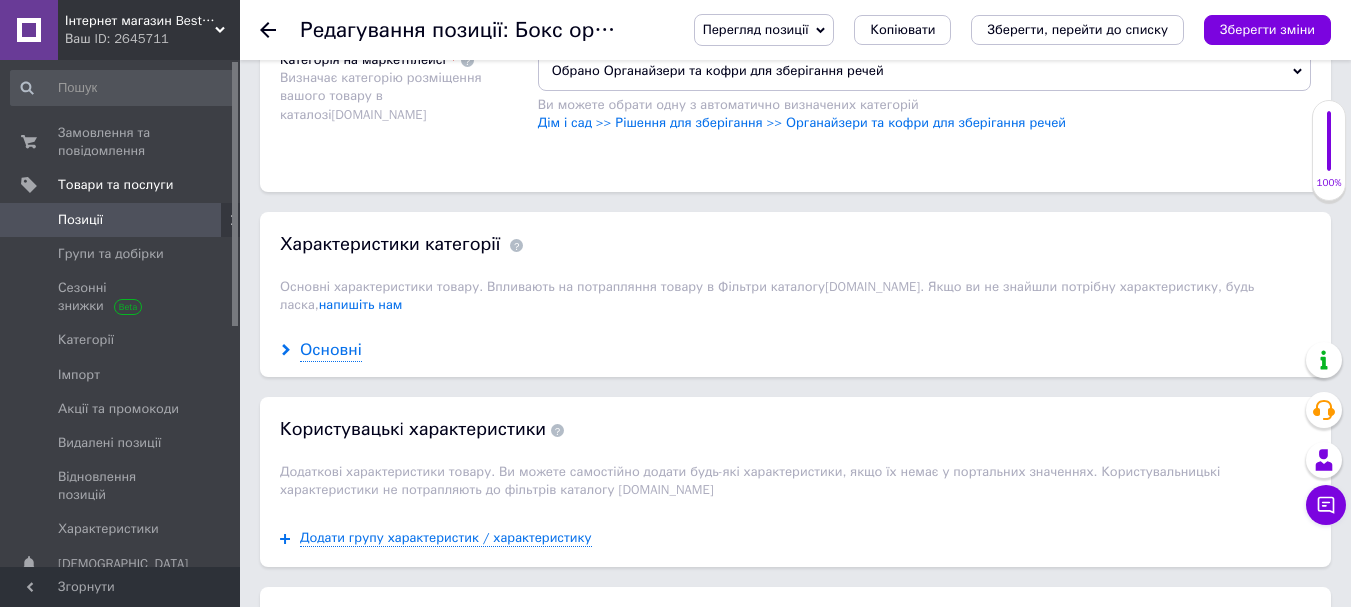 click on "Основні" at bounding box center (331, 350) 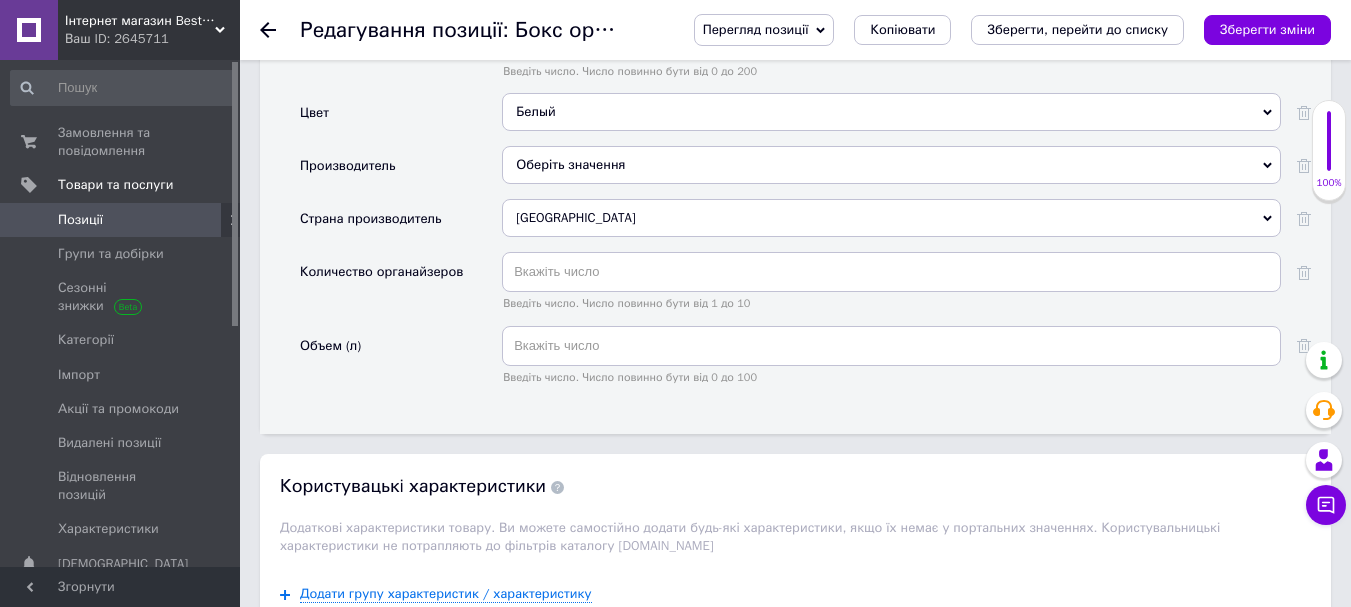 scroll, scrollTop: 2300, scrollLeft: 0, axis: vertical 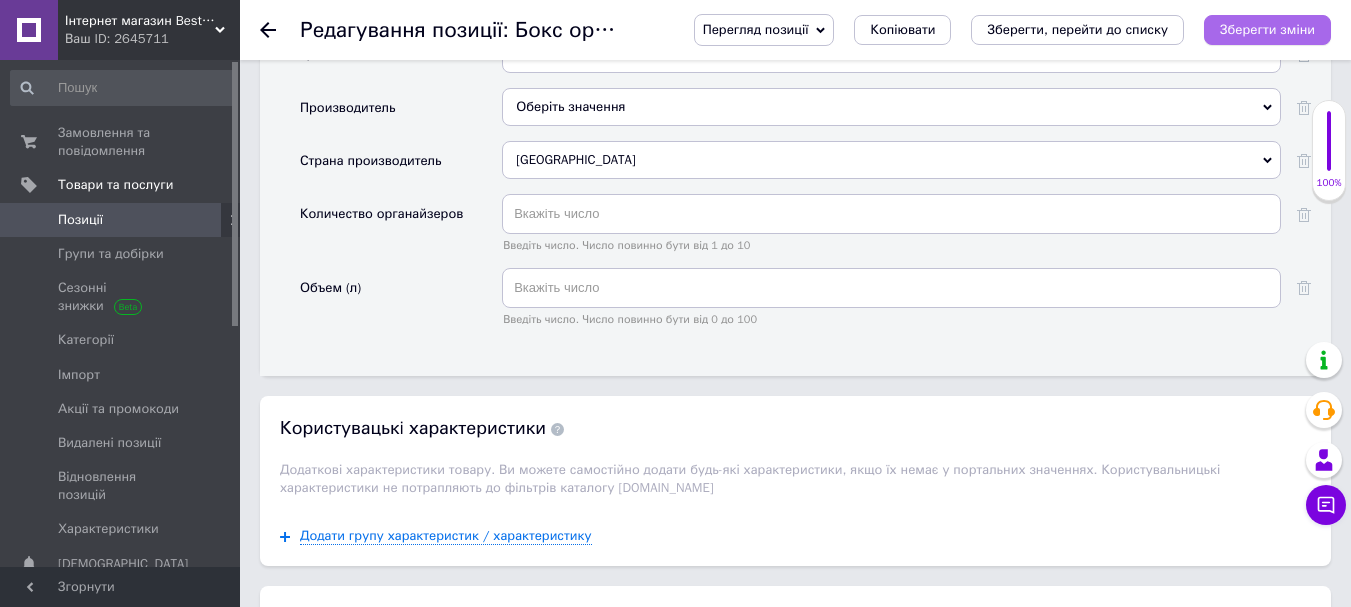 click on "Зберегти зміни" at bounding box center (1267, 29) 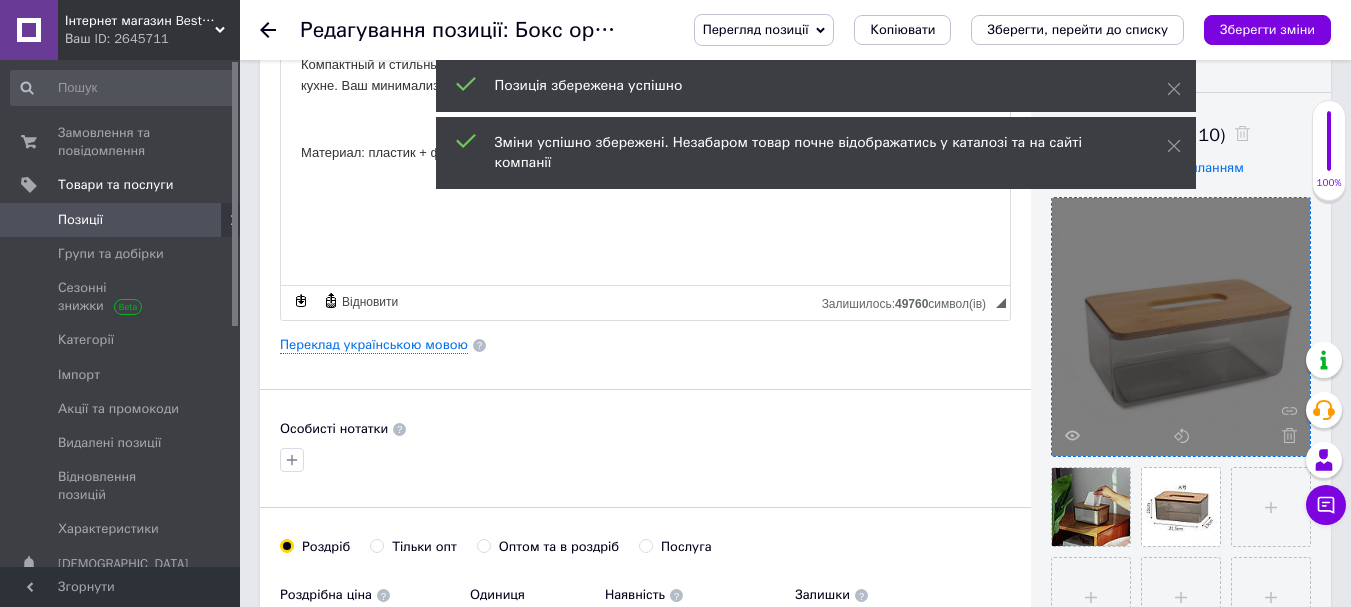 scroll, scrollTop: 400, scrollLeft: 0, axis: vertical 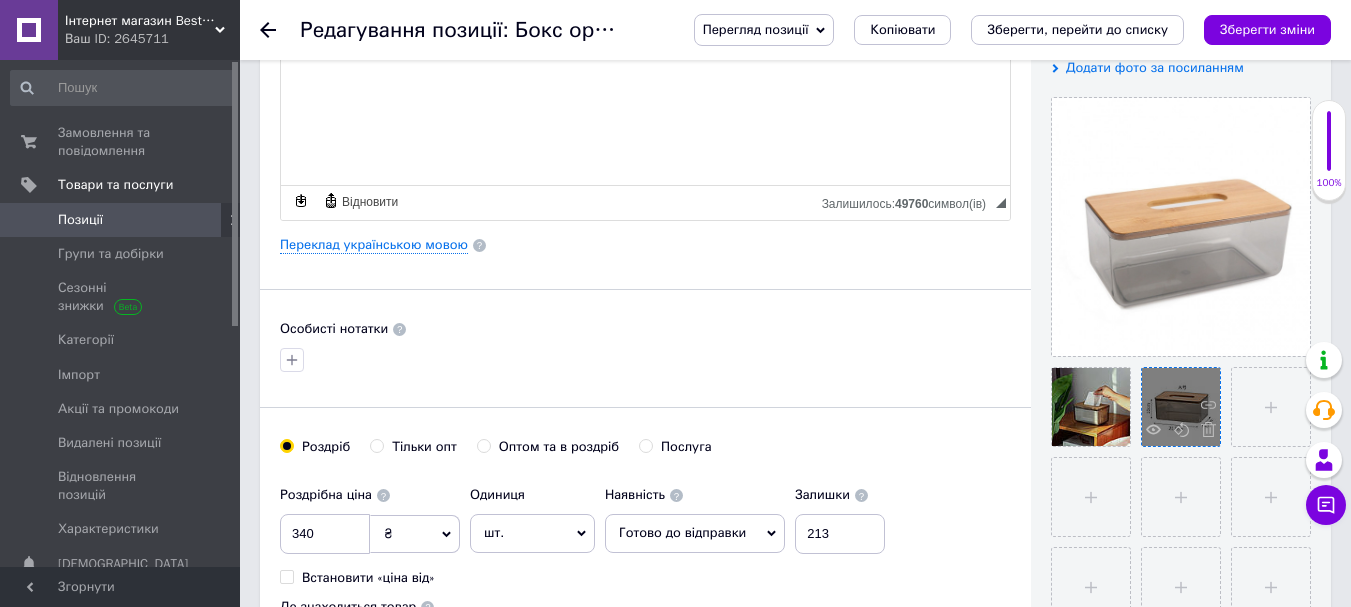 click at bounding box center [1181, 407] 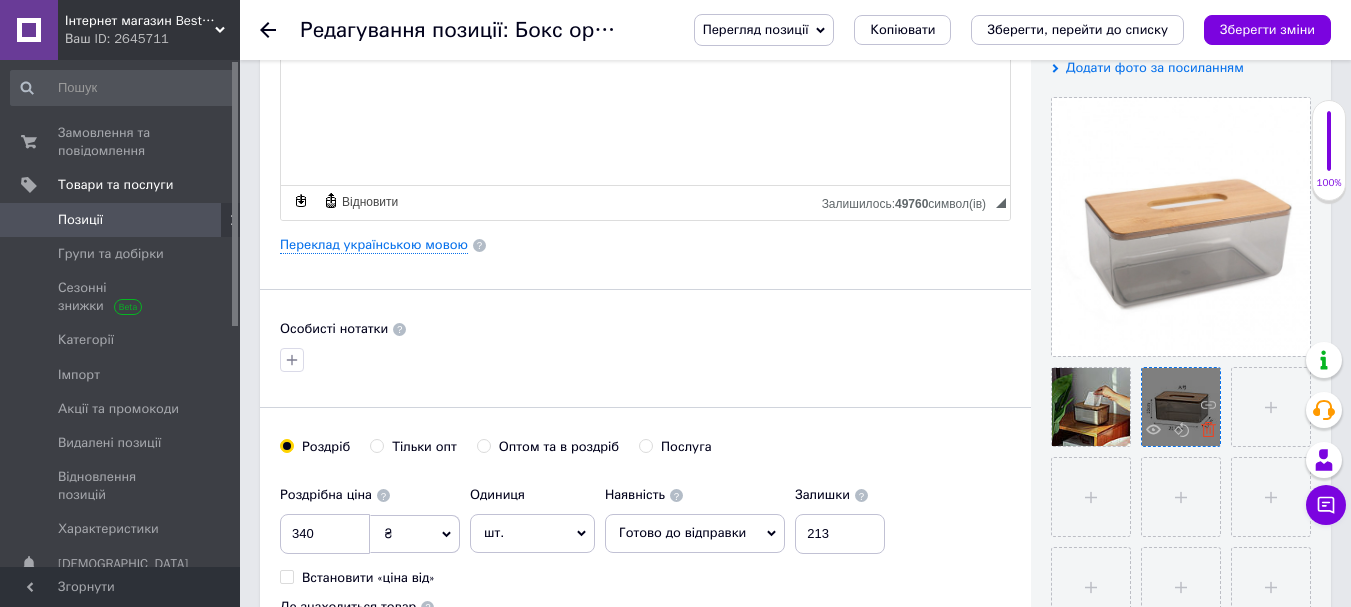 click 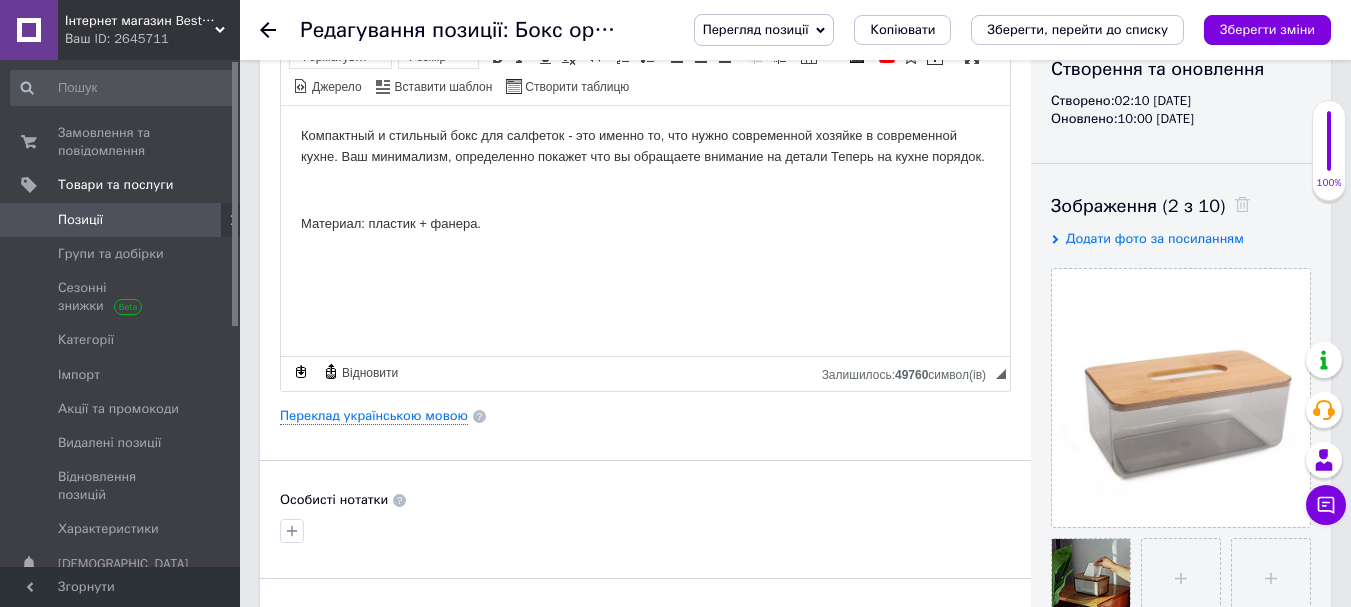 scroll, scrollTop: 100, scrollLeft: 0, axis: vertical 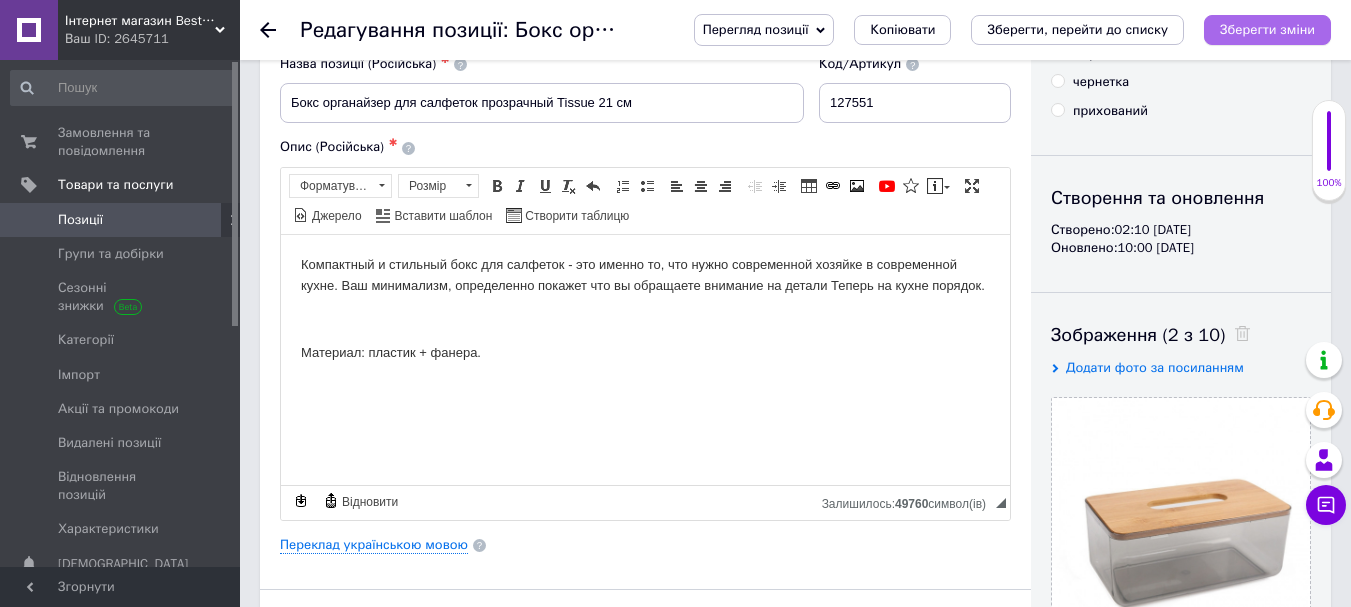 click on "Зберегти зміни" at bounding box center (1267, 29) 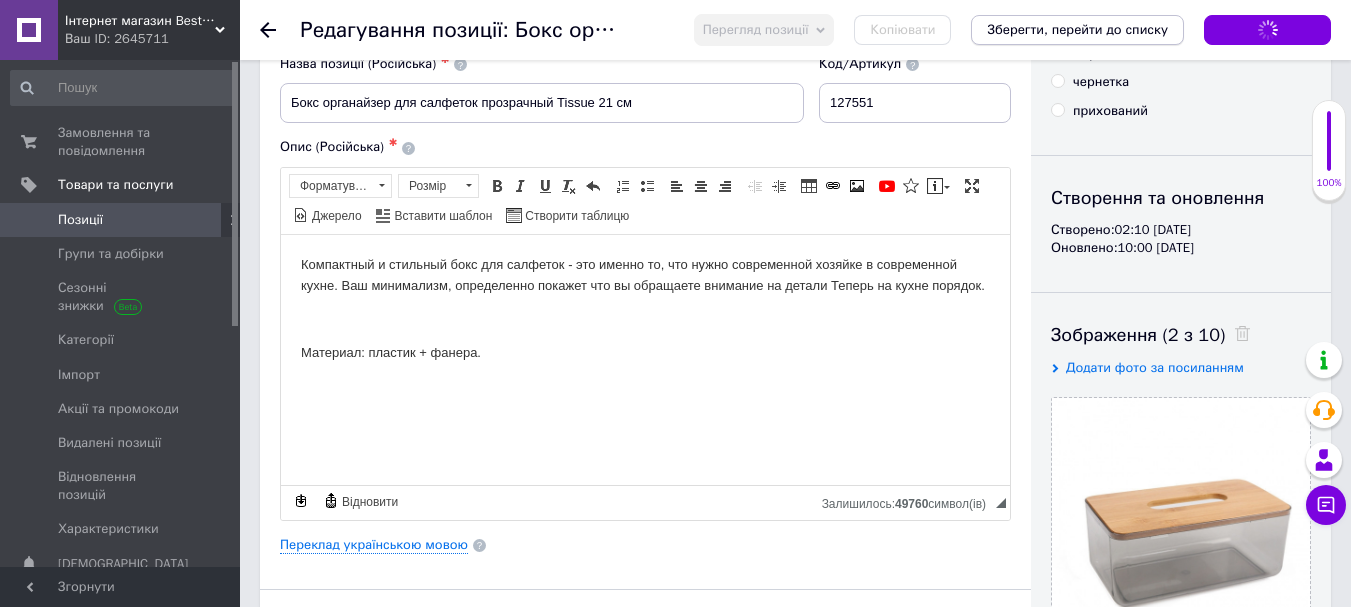 click on "Зберегти, перейти до списку" at bounding box center [1077, 29] 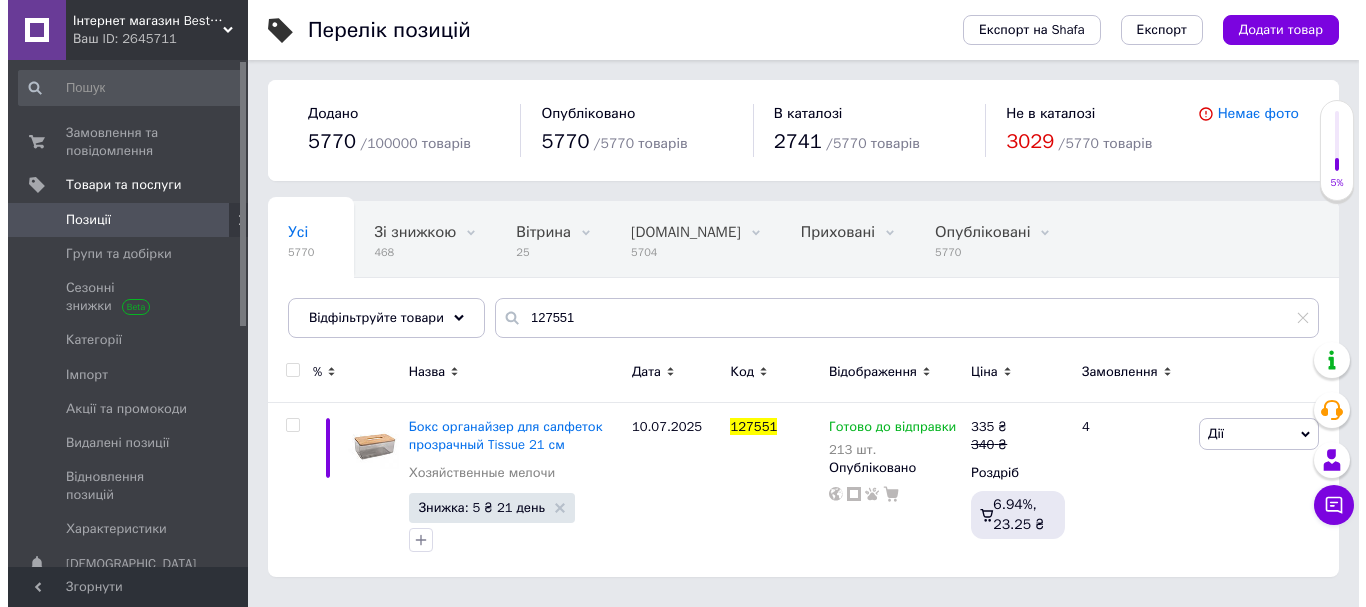 scroll, scrollTop: 0, scrollLeft: 0, axis: both 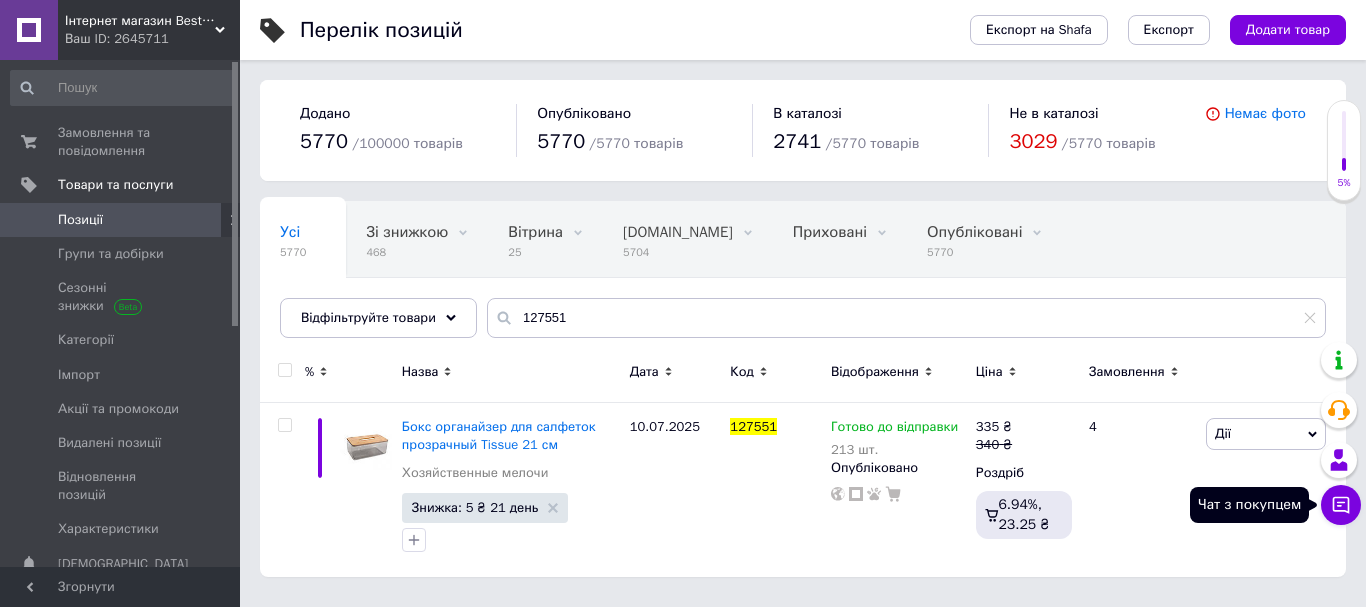 click 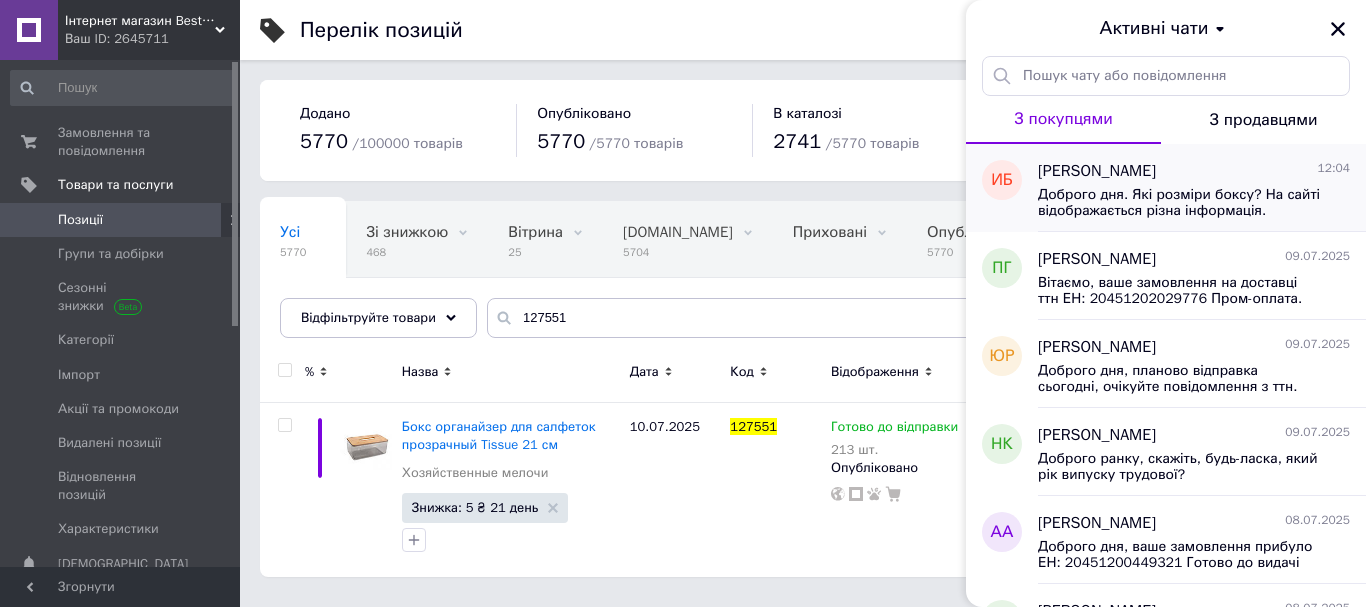 click on "Доброго дня. Які розміри боксу? На сайті відображається різна інформація." at bounding box center (1180, 203) 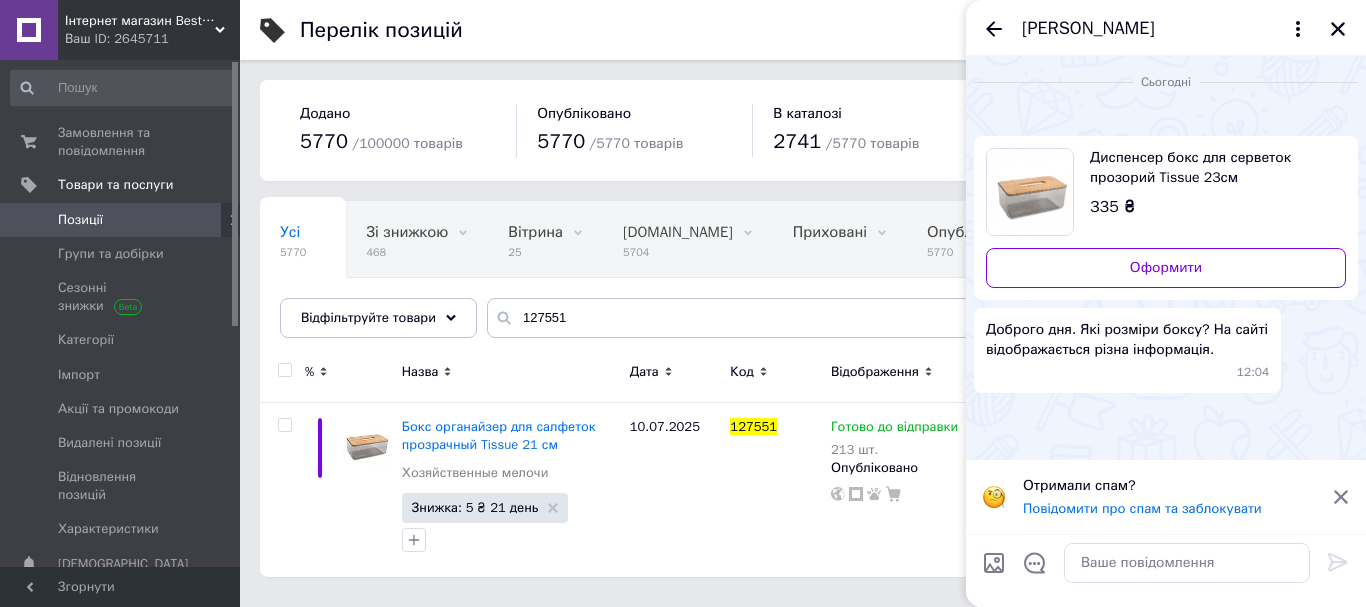 scroll, scrollTop: 220, scrollLeft: 0, axis: vertical 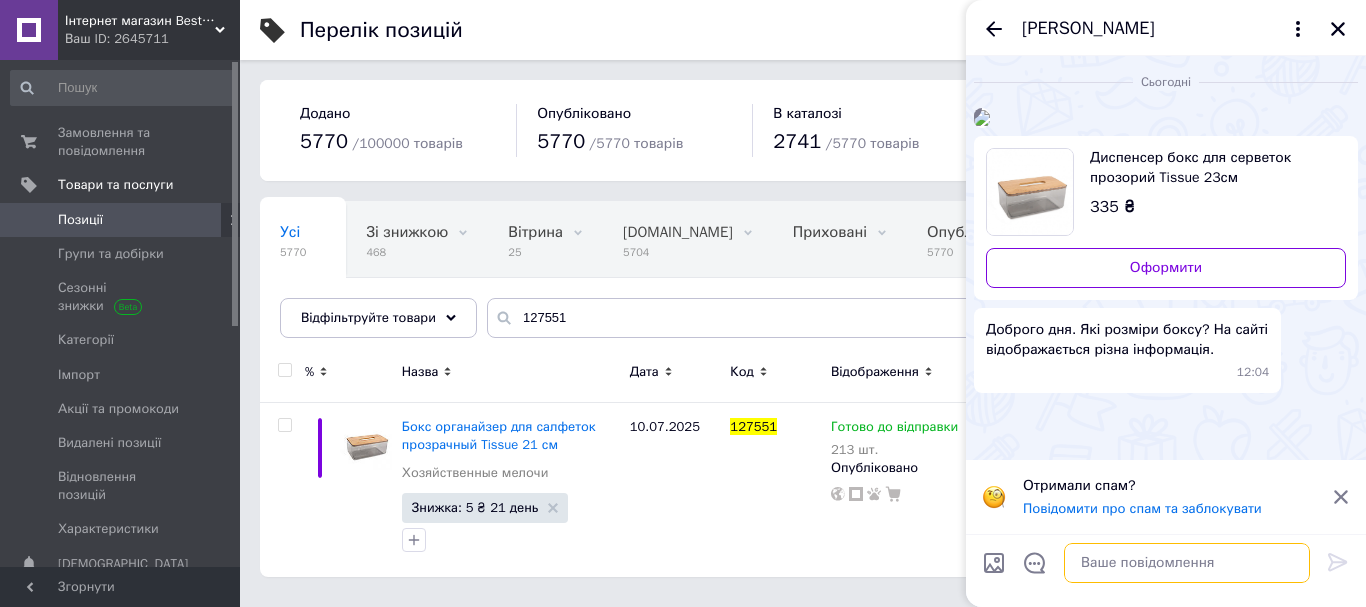 click at bounding box center (1187, 563) 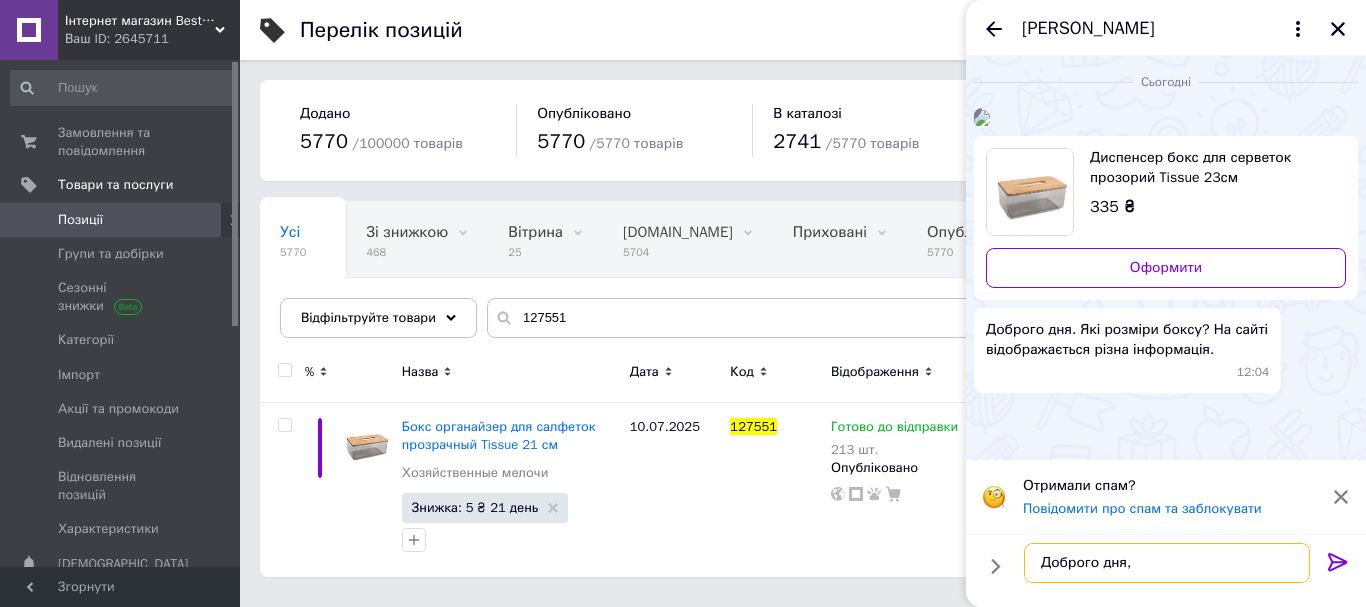 paste on "21х13х9.5" 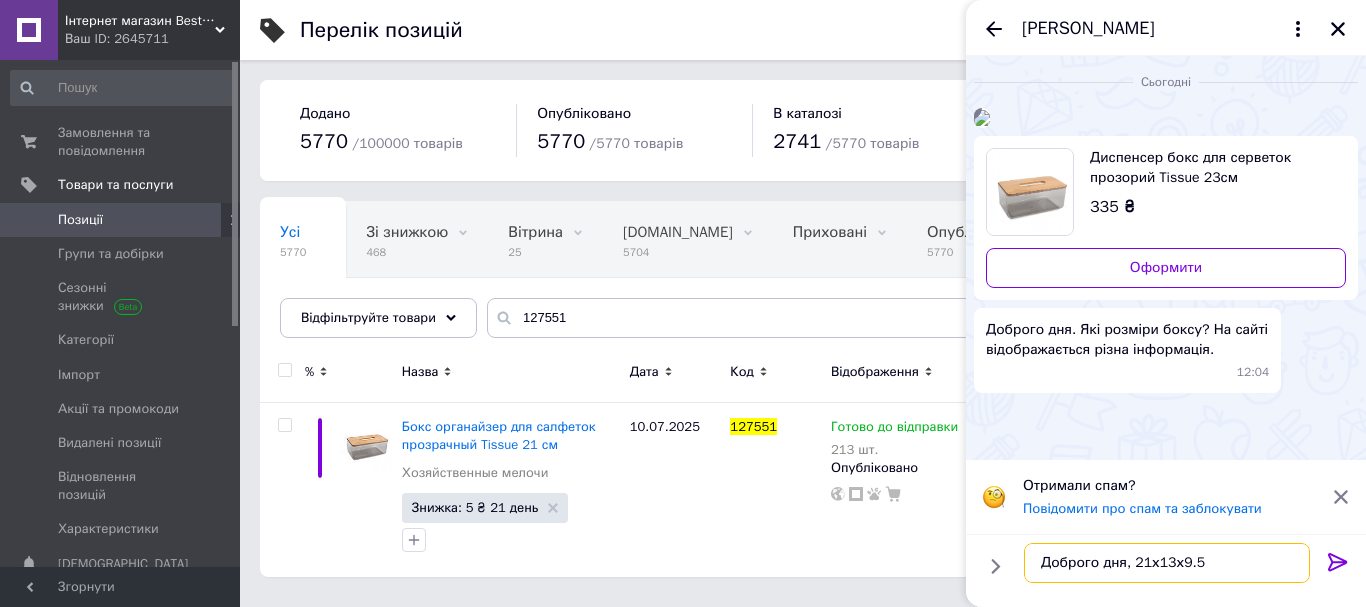 click on "Доброго дня, 21х13х9.5" at bounding box center [1167, 563] 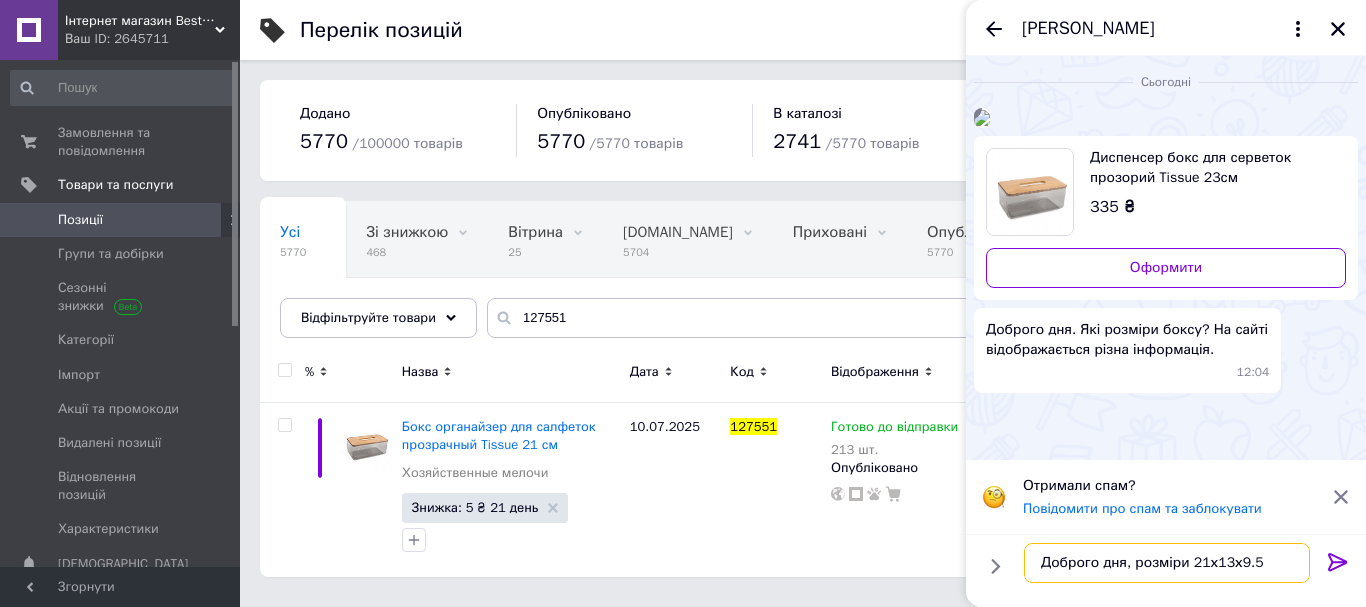click on "Доброго дня, розміри 21х13х9.5" at bounding box center (1167, 563) 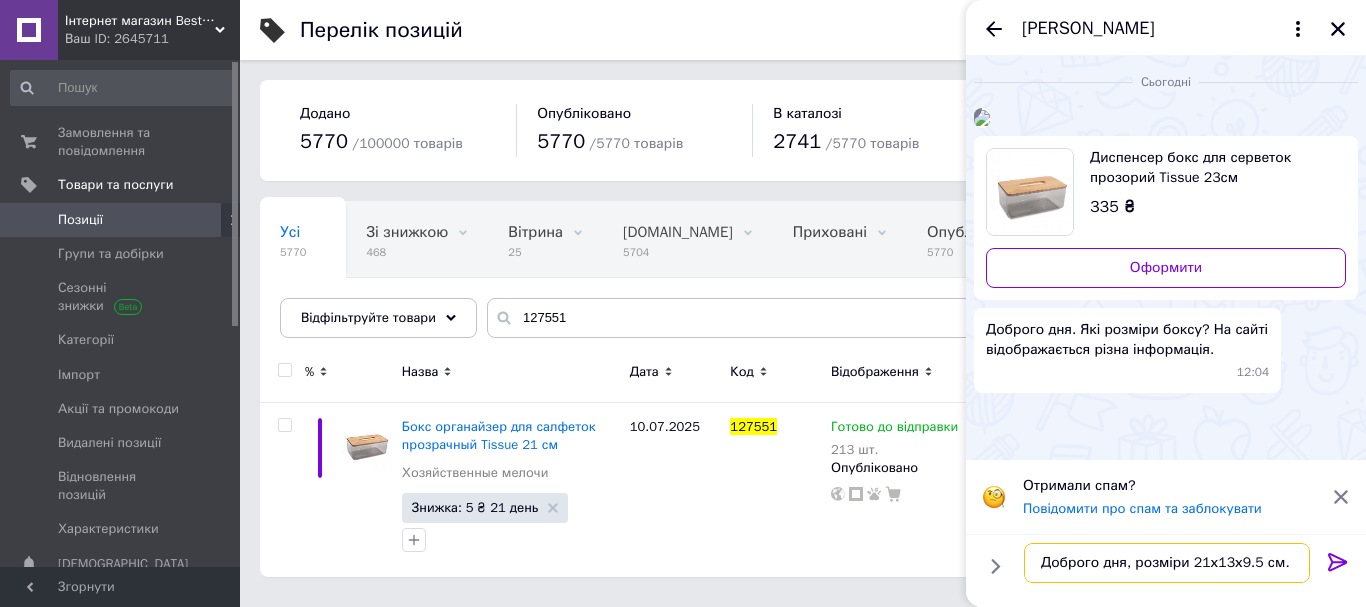 type on "Доброго дня, розміри 21х13х9.5 см." 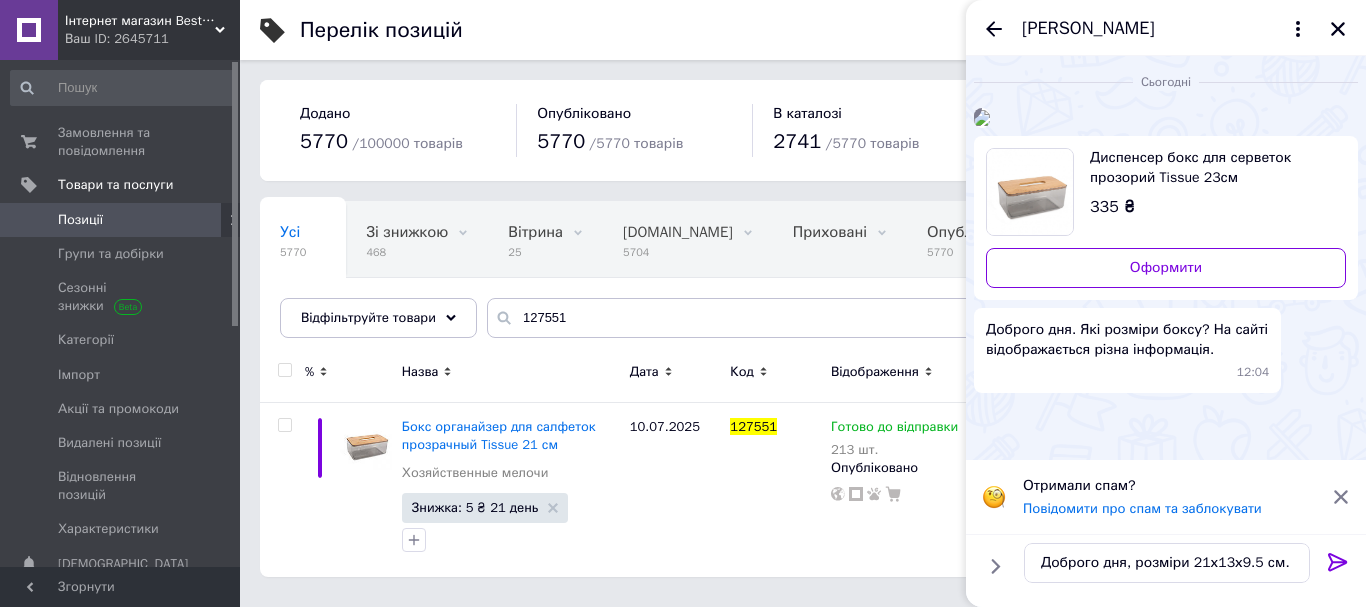 click 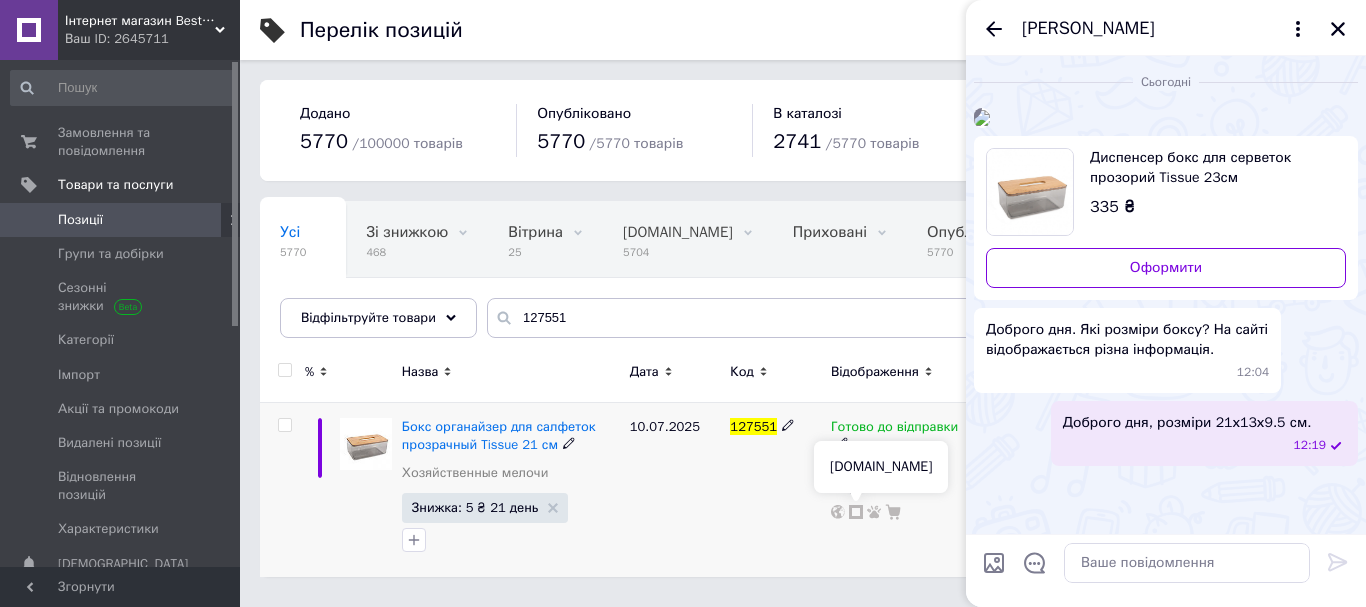 click 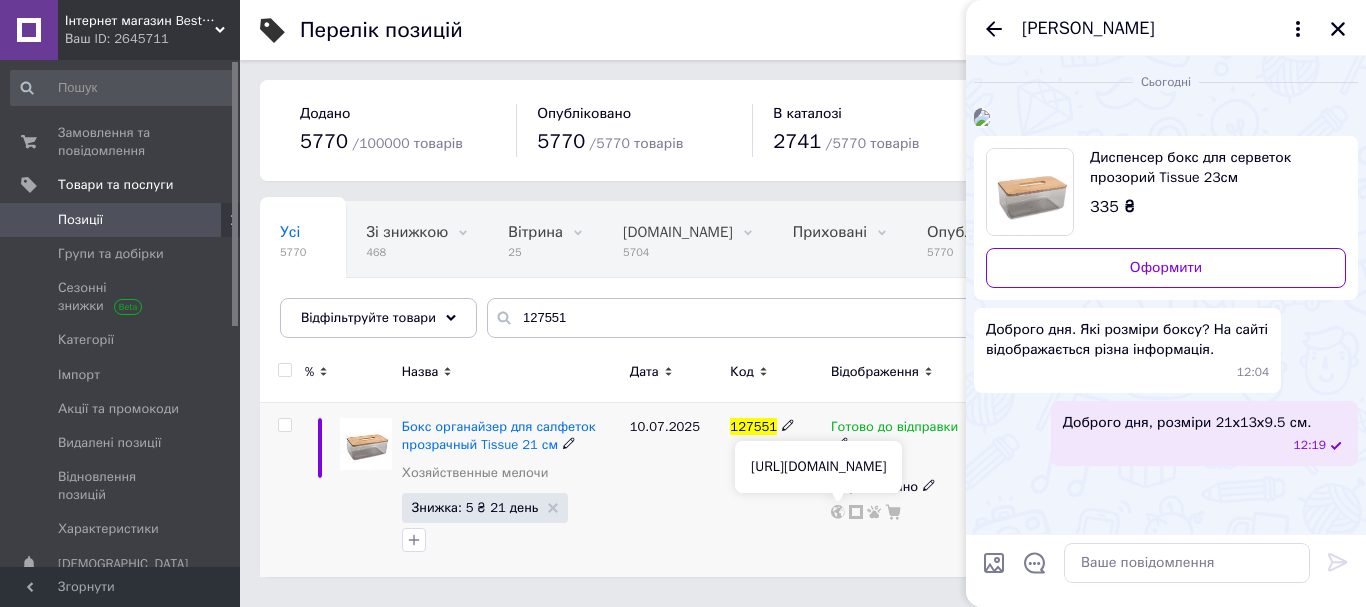 click 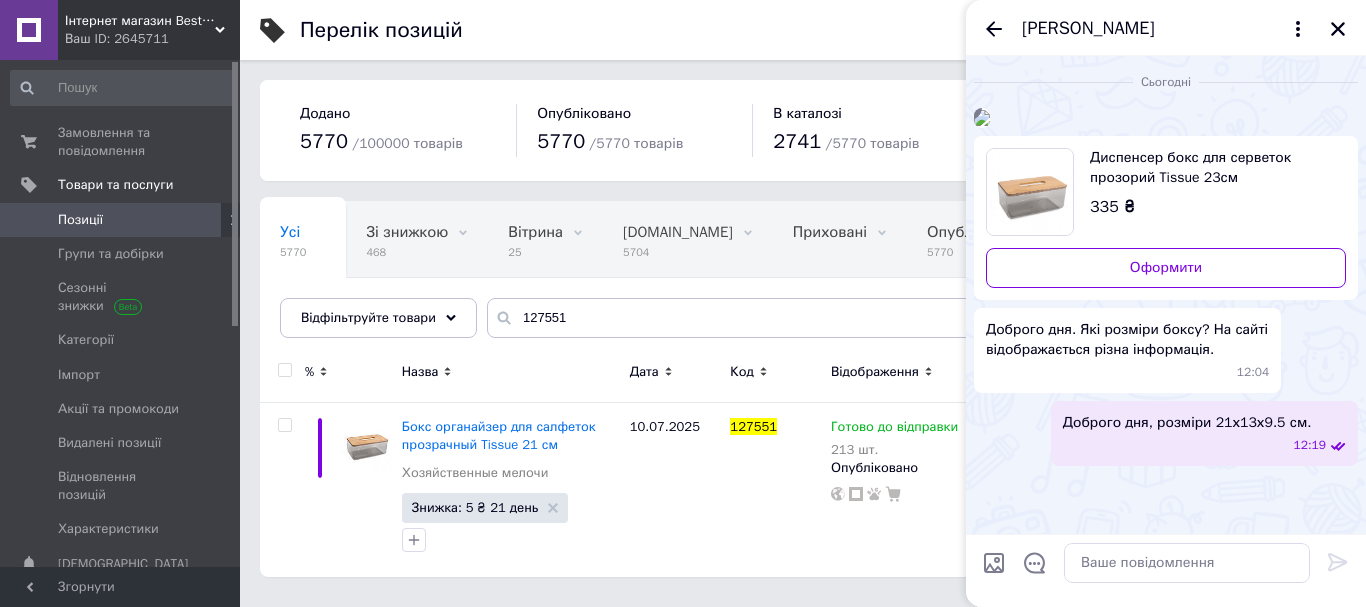 scroll, scrollTop: 0, scrollLeft: 0, axis: both 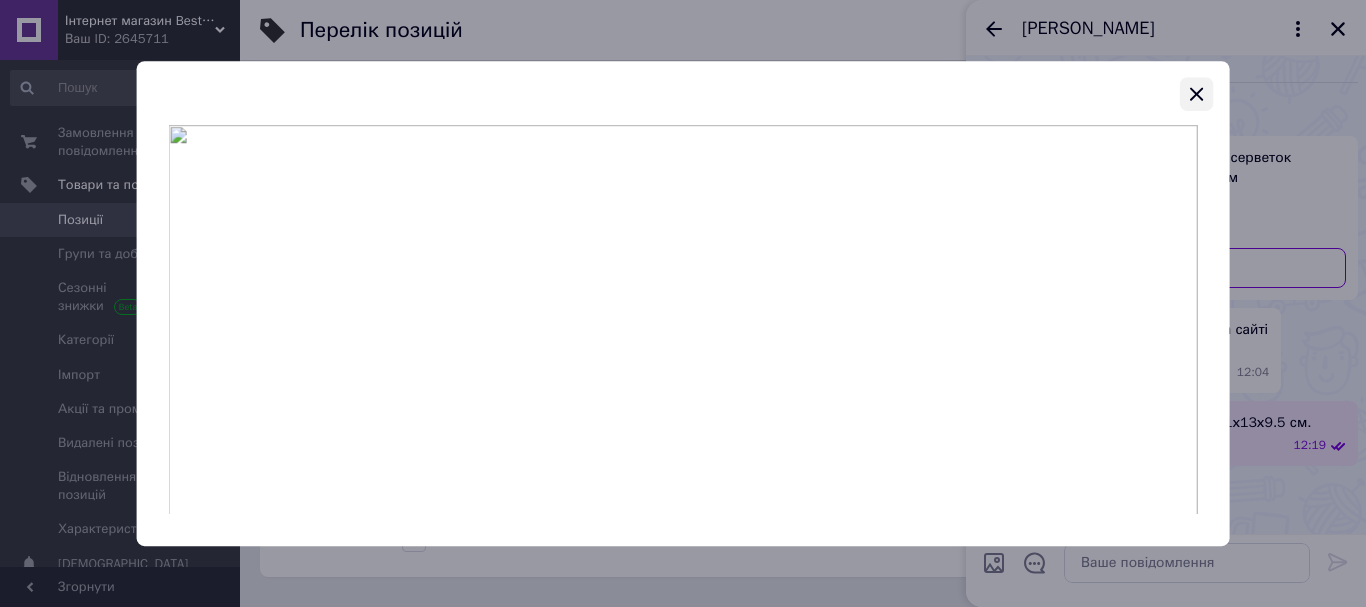click 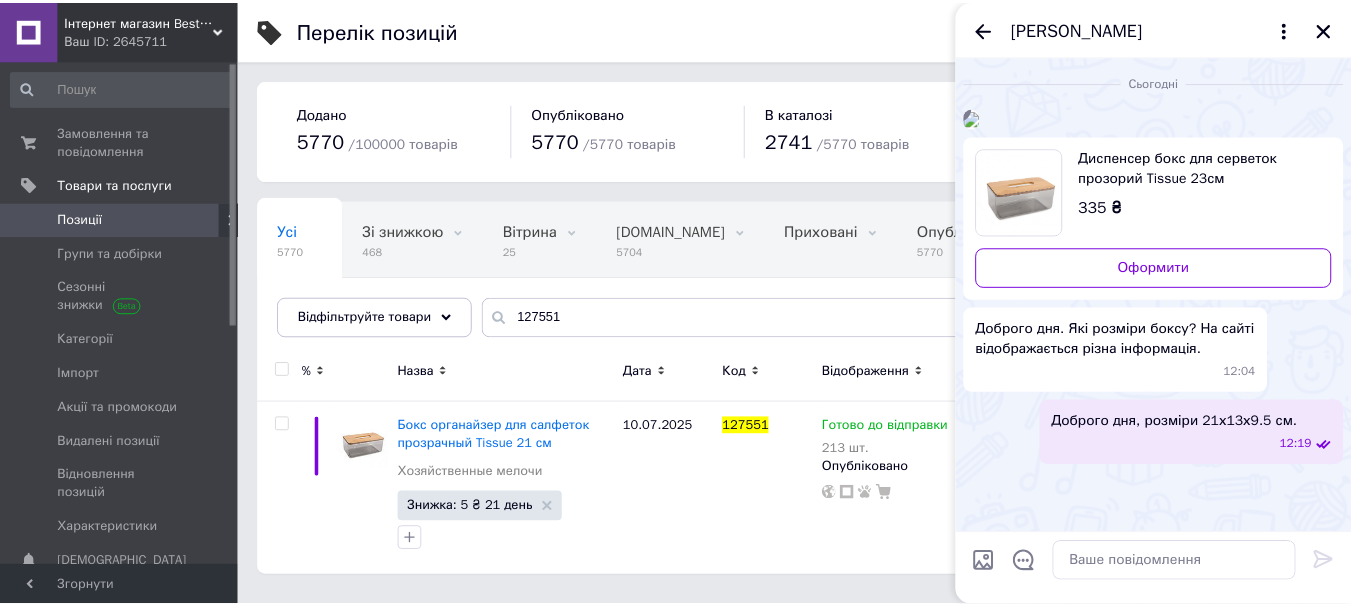 scroll, scrollTop: 220, scrollLeft: 0, axis: vertical 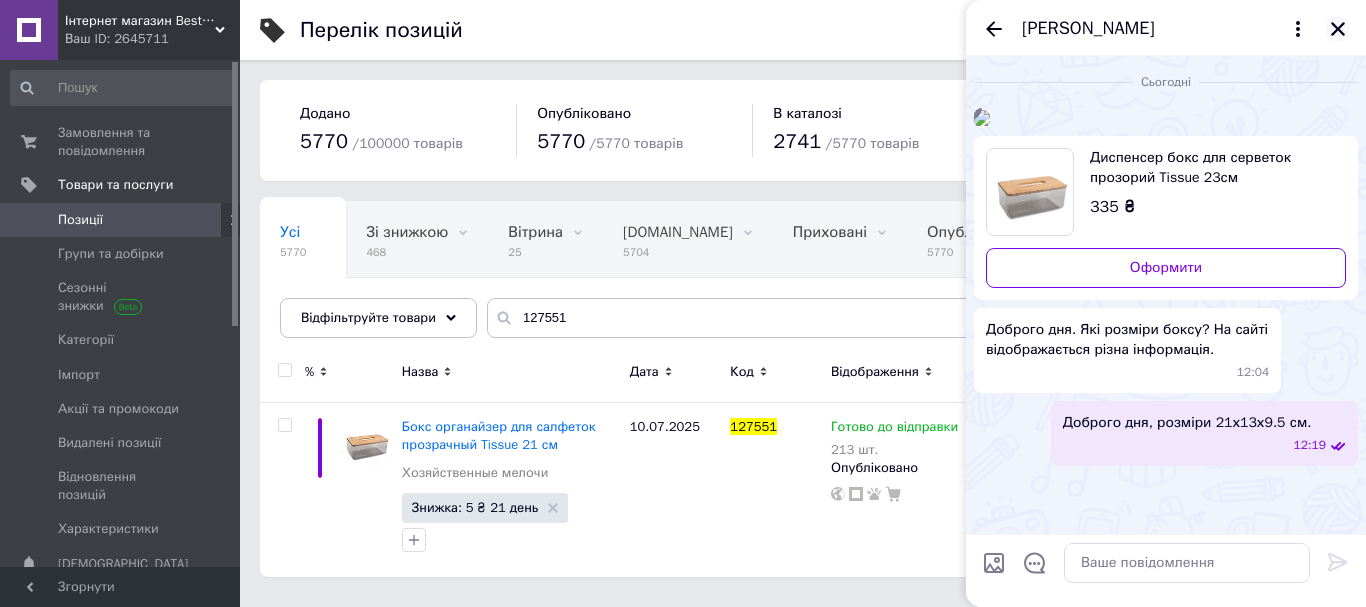 click 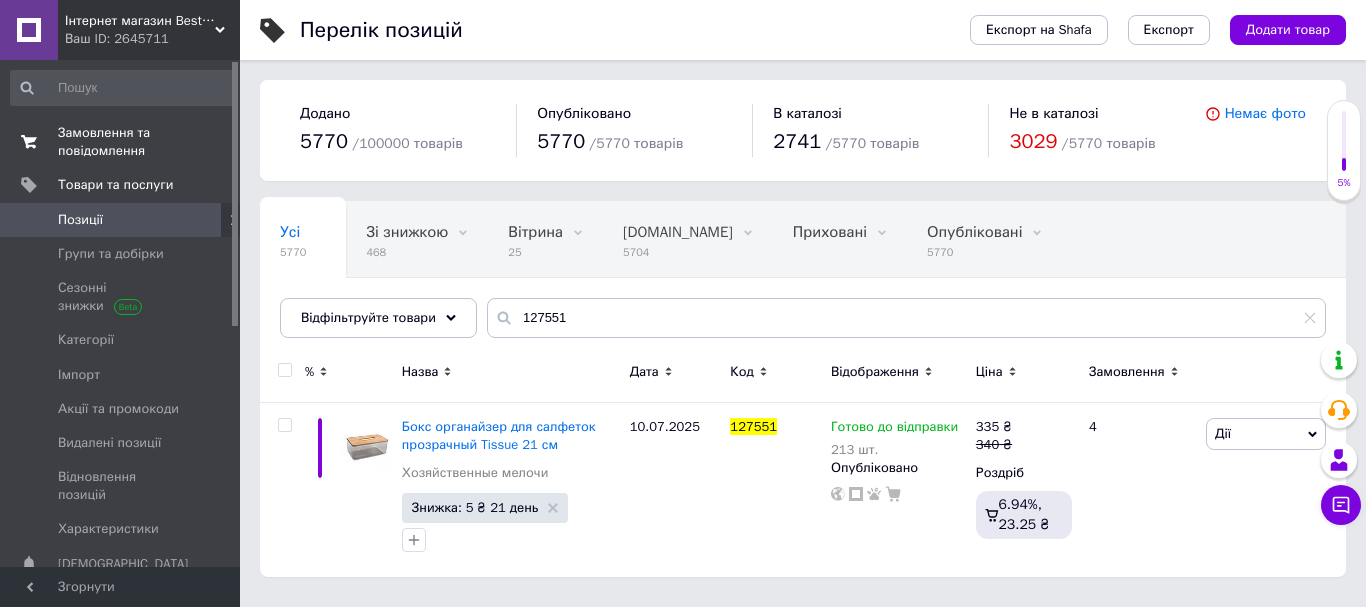 click on "Замовлення та повідомлення 0 0" at bounding box center [123, 142] 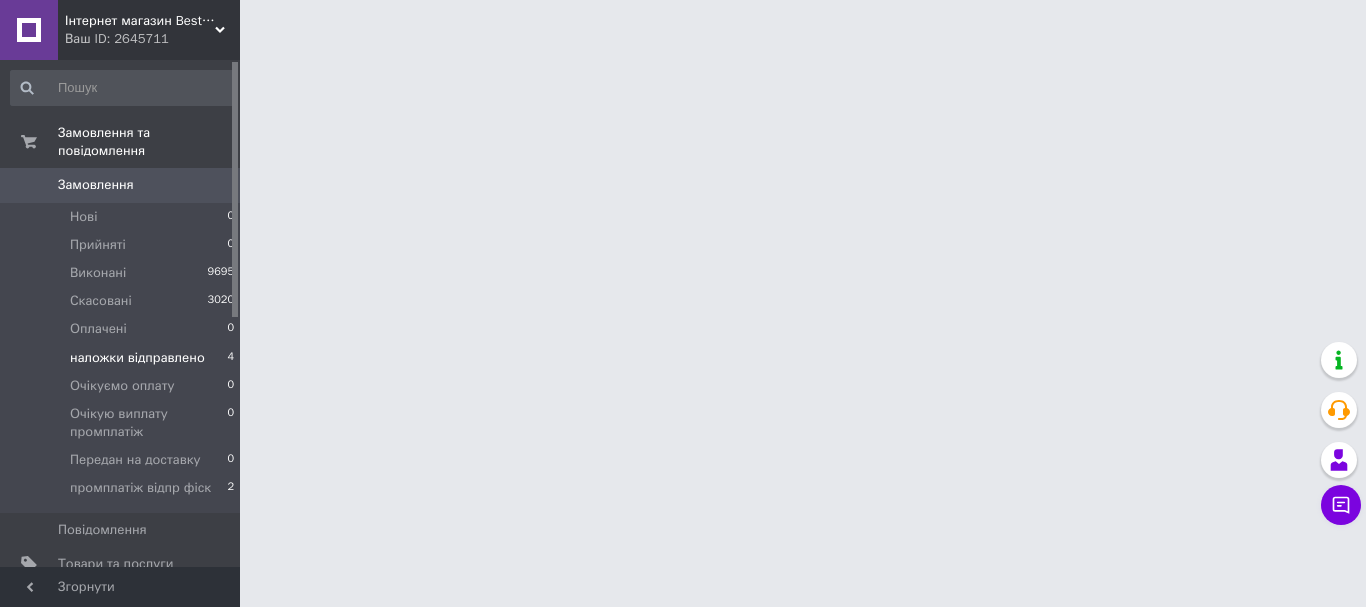 click on "наложки відправлено" at bounding box center (137, 358) 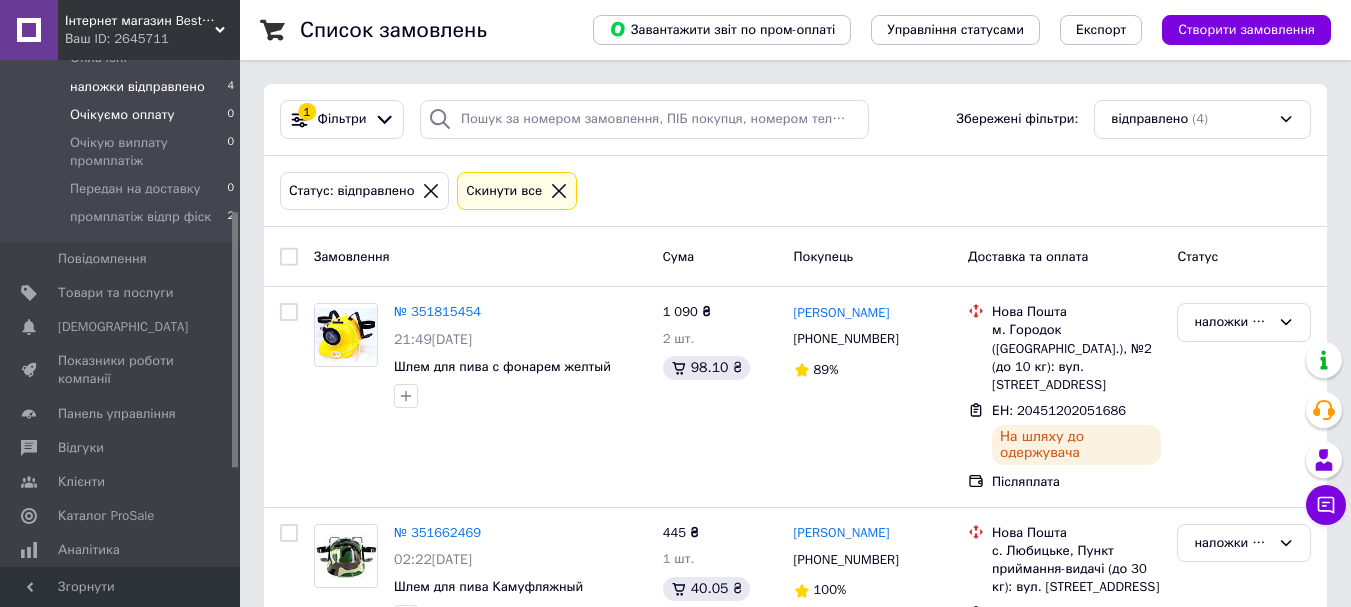 scroll, scrollTop: 300, scrollLeft: 0, axis: vertical 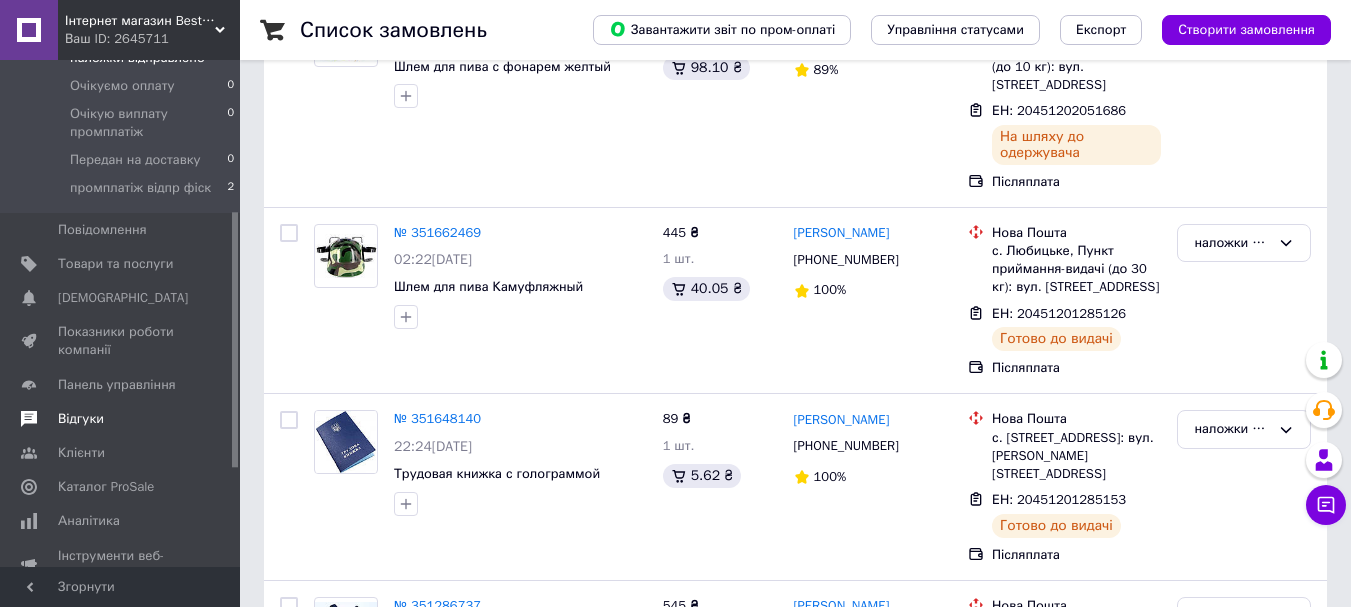 click on "Відгуки" at bounding box center (81, 419) 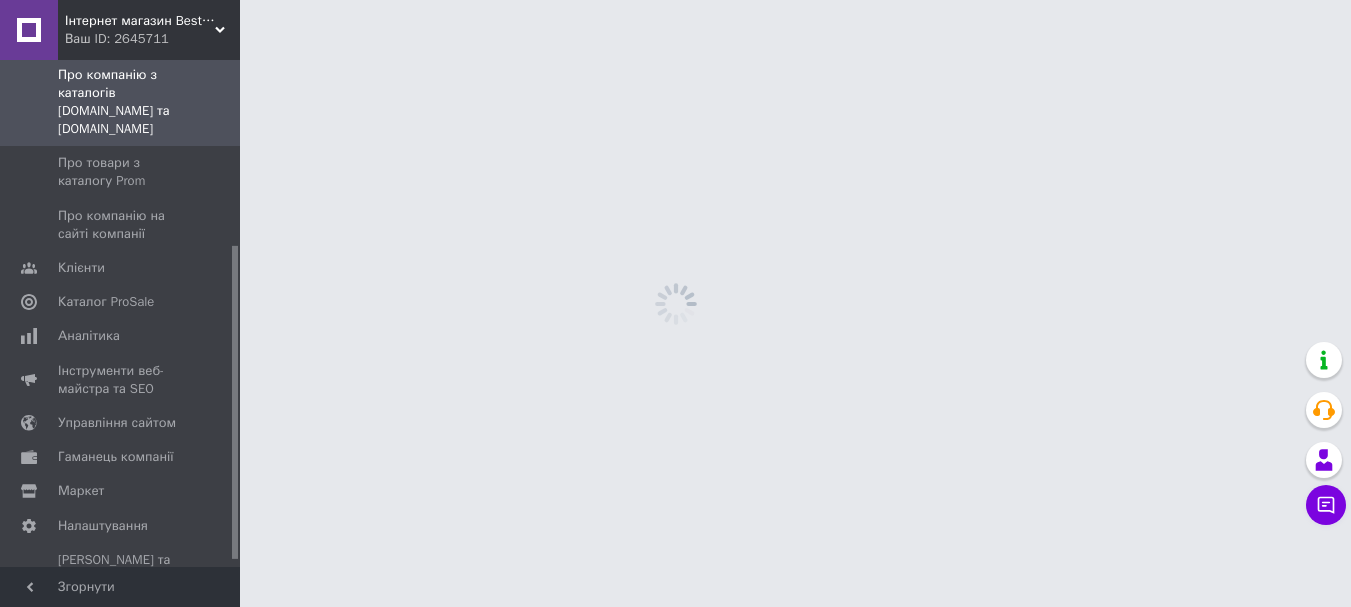 scroll, scrollTop: 0, scrollLeft: 0, axis: both 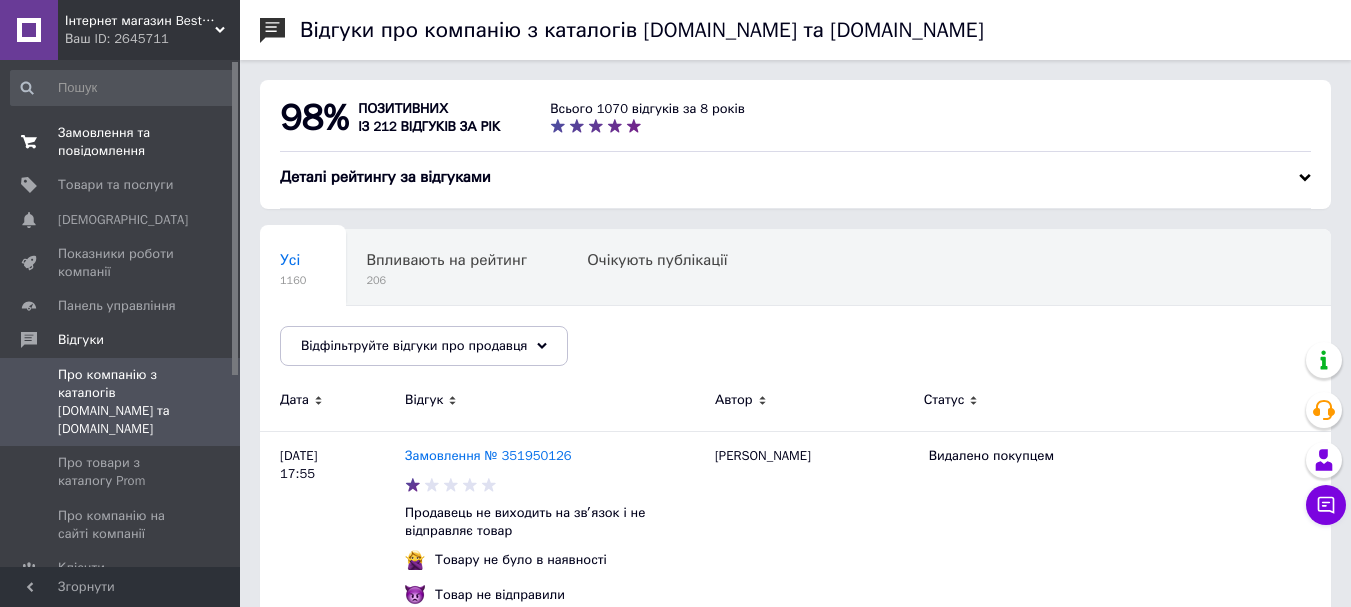 click on "Замовлення та повідомлення" at bounding box center (121, 142) 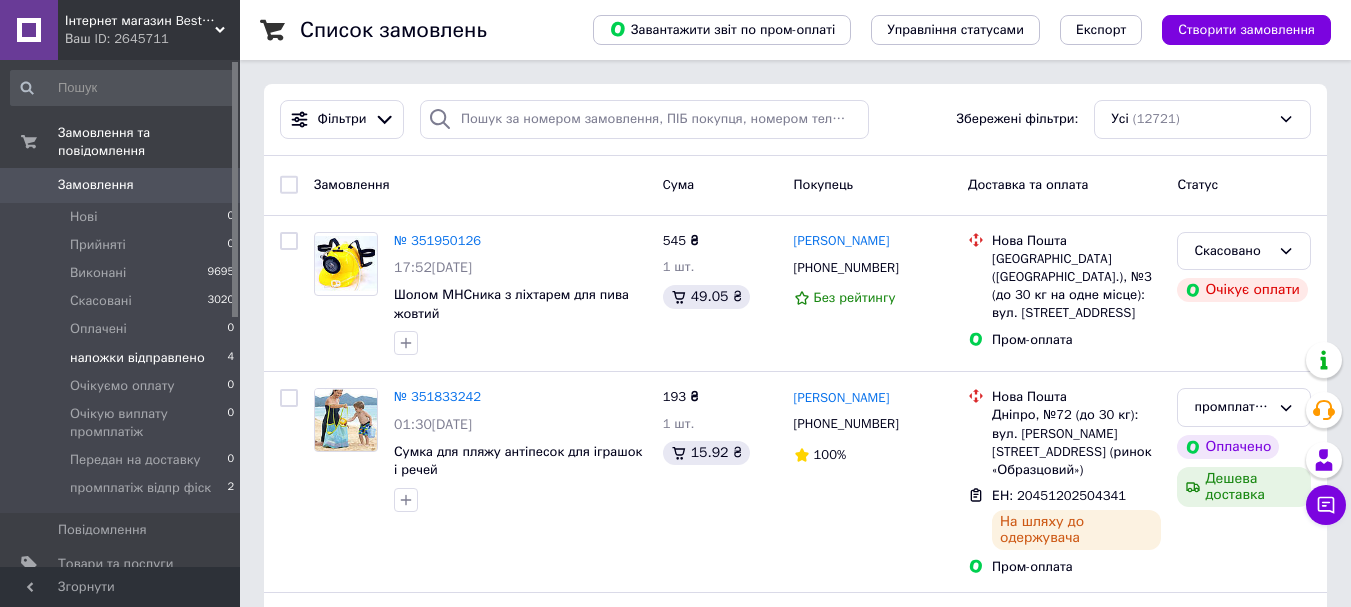 click on "наложки відправлено" at bounding box center (137, 358) 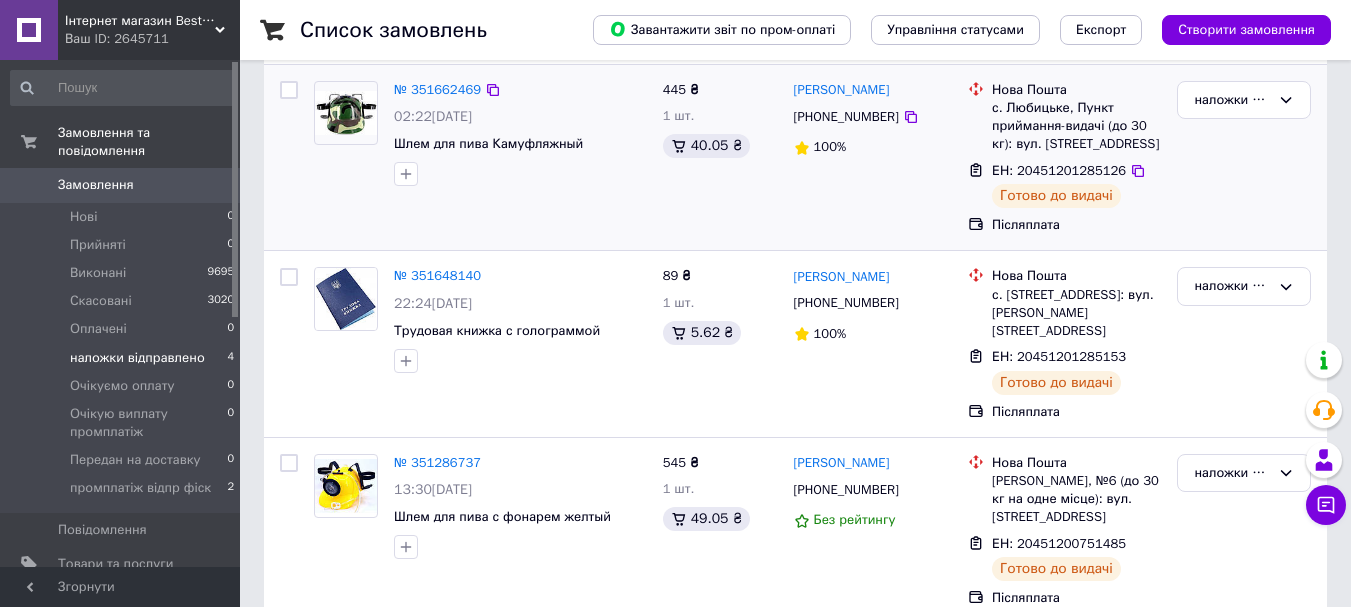scroll, scrollTop: 447, scrollLeft: 0, axis: vertical 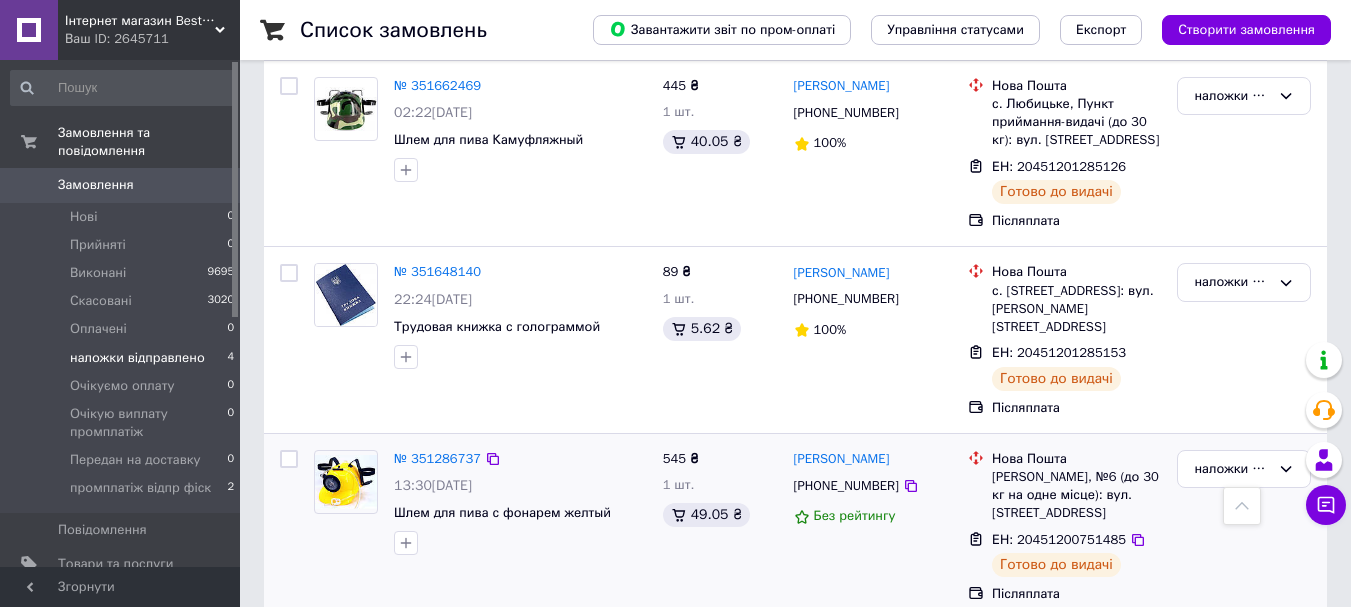 click on "ЕН: 20451200751485" at bounding box center [1059, 539] 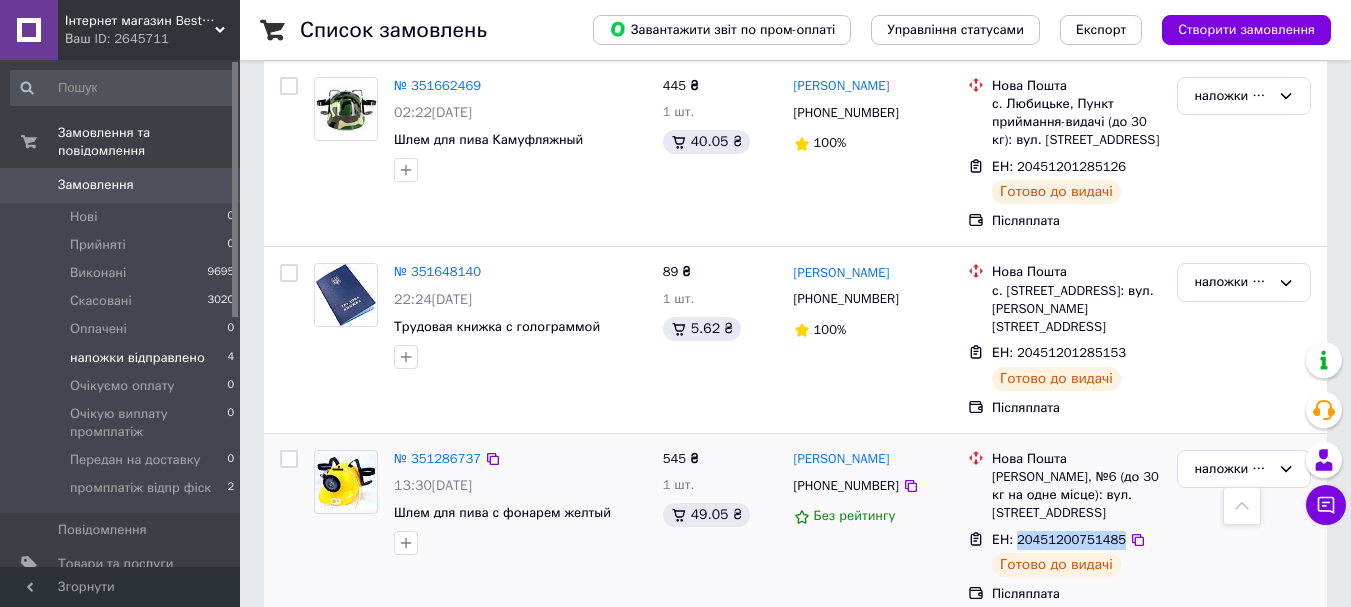 click on "ЕН: 20451200751485" at bounding box center (1059, 539) 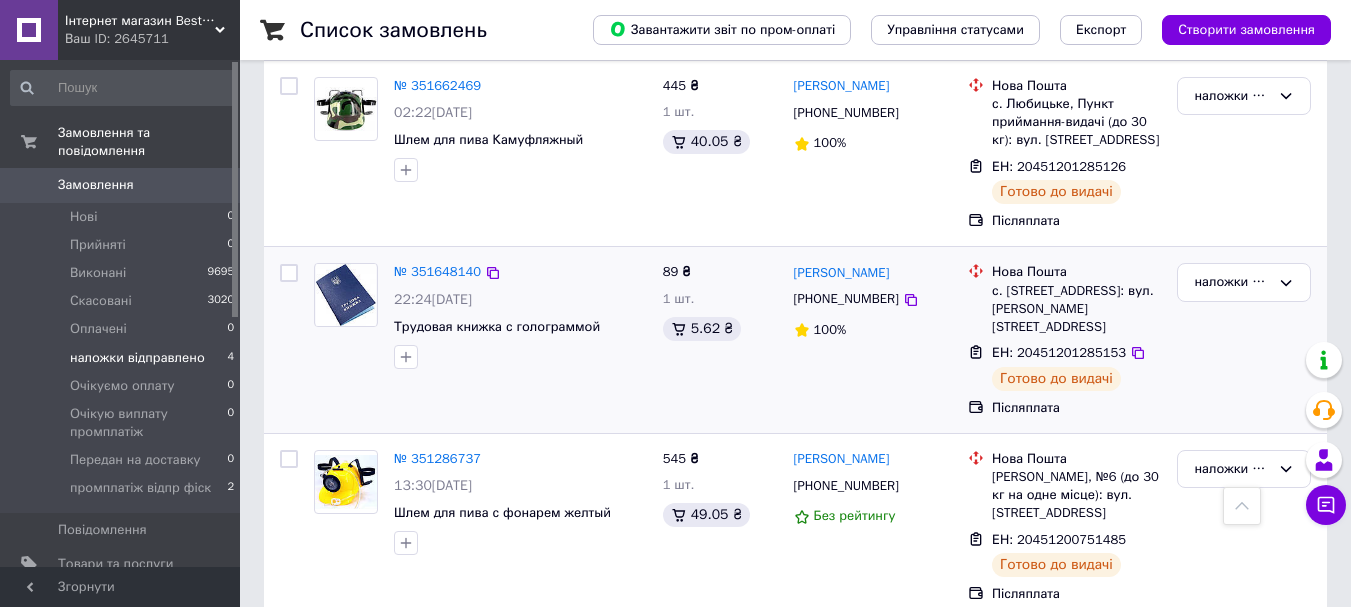 click on "ЕН: 20451201285153" at bounding box center [1059, 352] 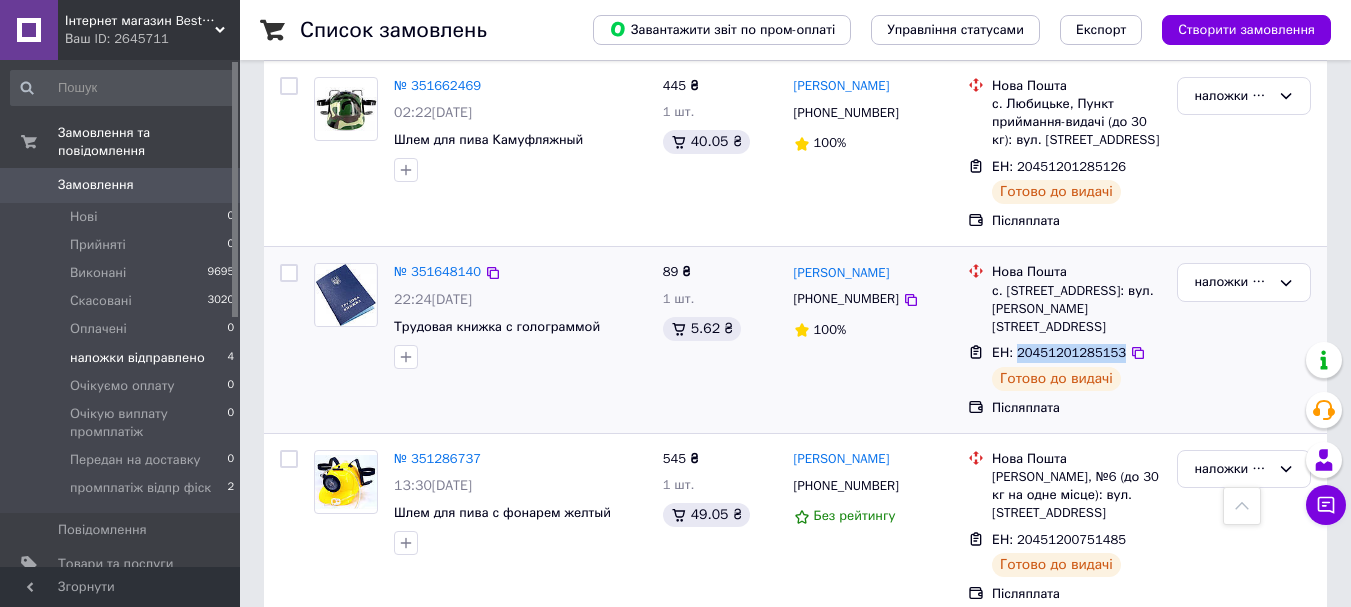 click on "ЕН: 20451201285153" at bounding box center (1059, 352) 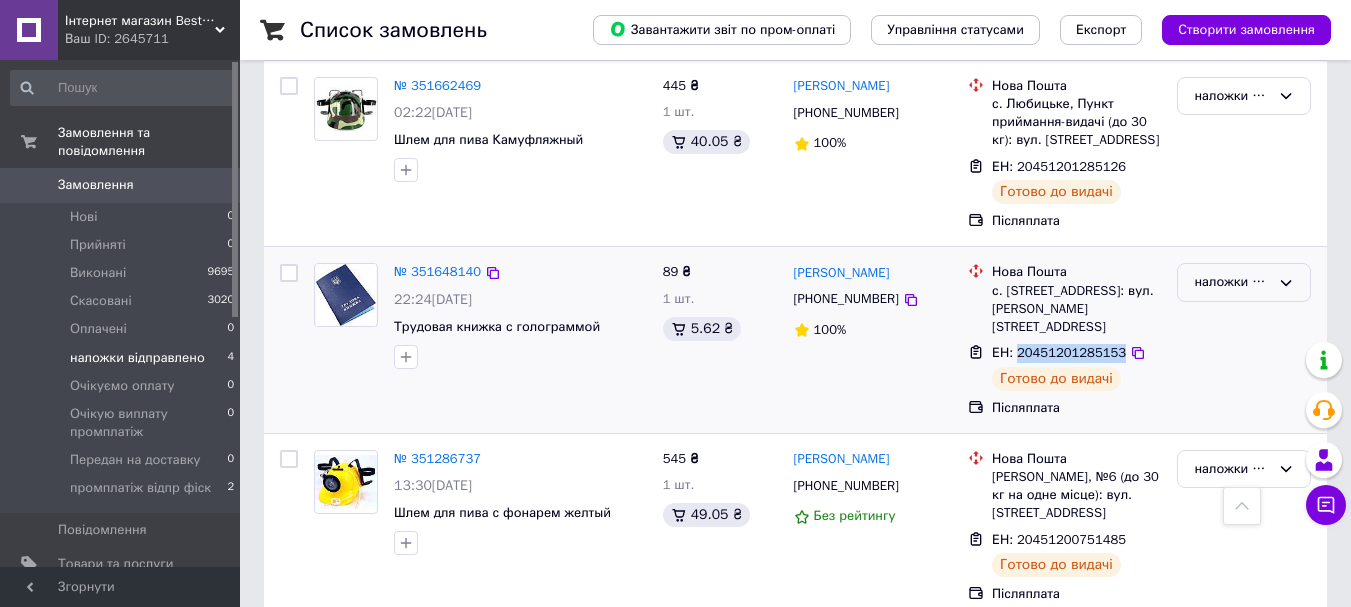 click on "наложки відправлено" at bounding box center [1232, 282] 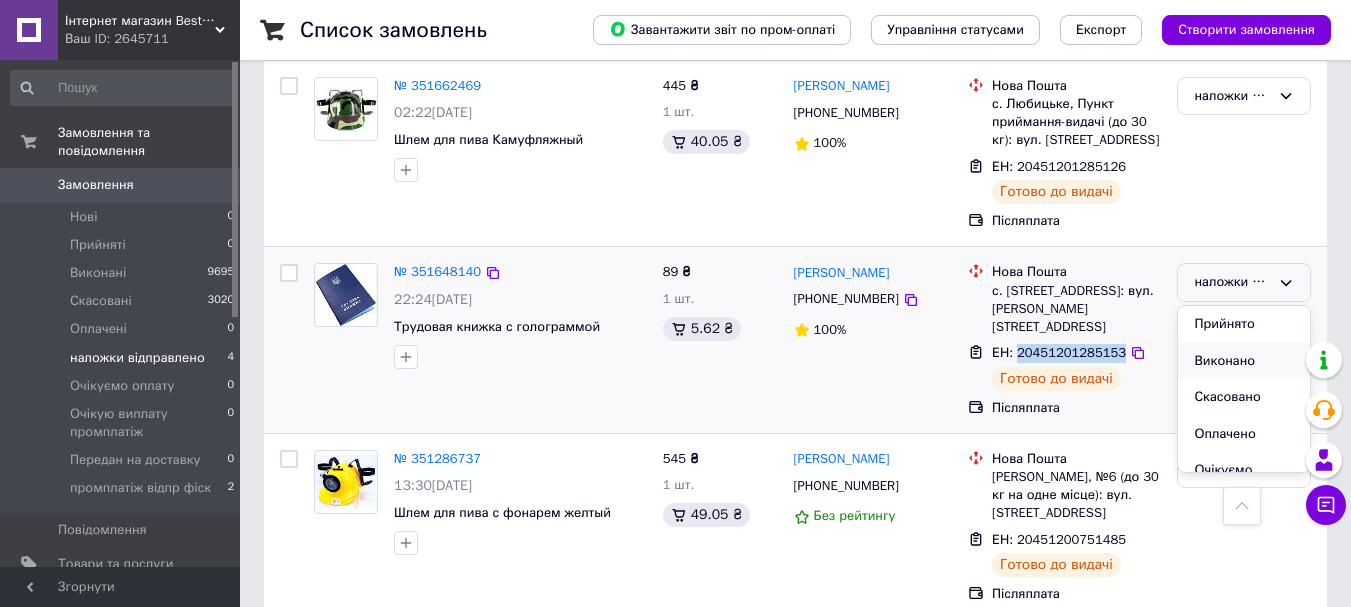 click on "Виконано" at bounding box center (1244, 361) 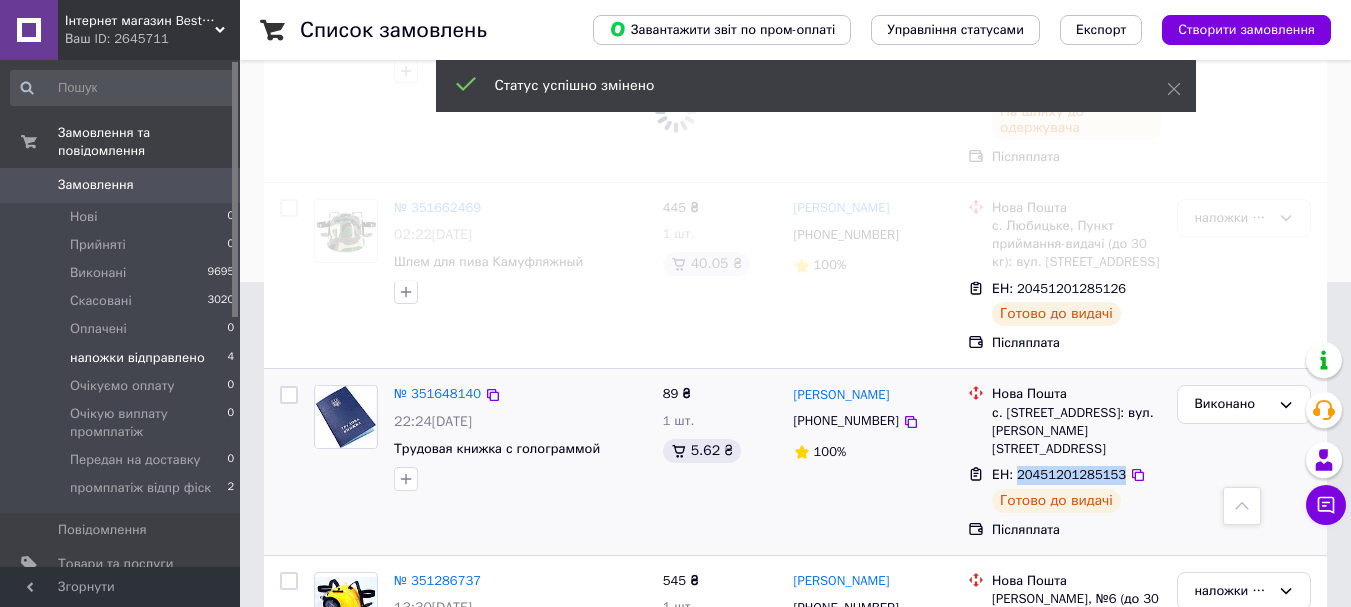 scroll, scrollTop: 247, scrollLeft: 0, axis: vertical 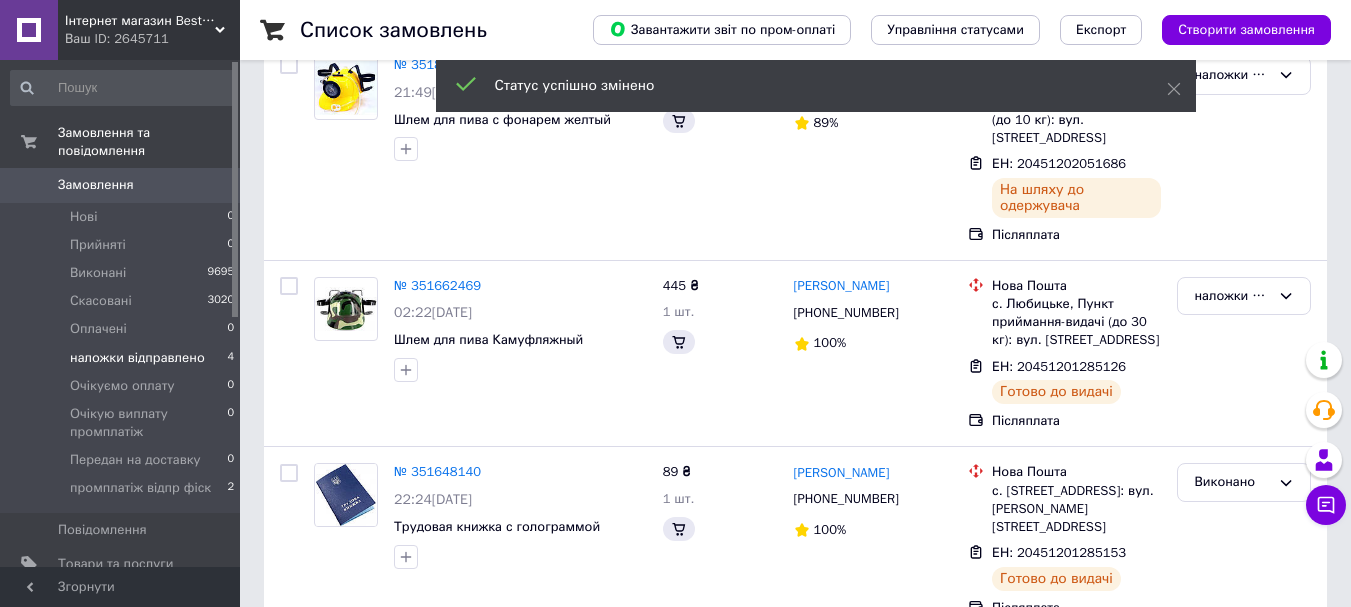 click on "ЕН: 20451201285126" at bounding box center [1059, 366] 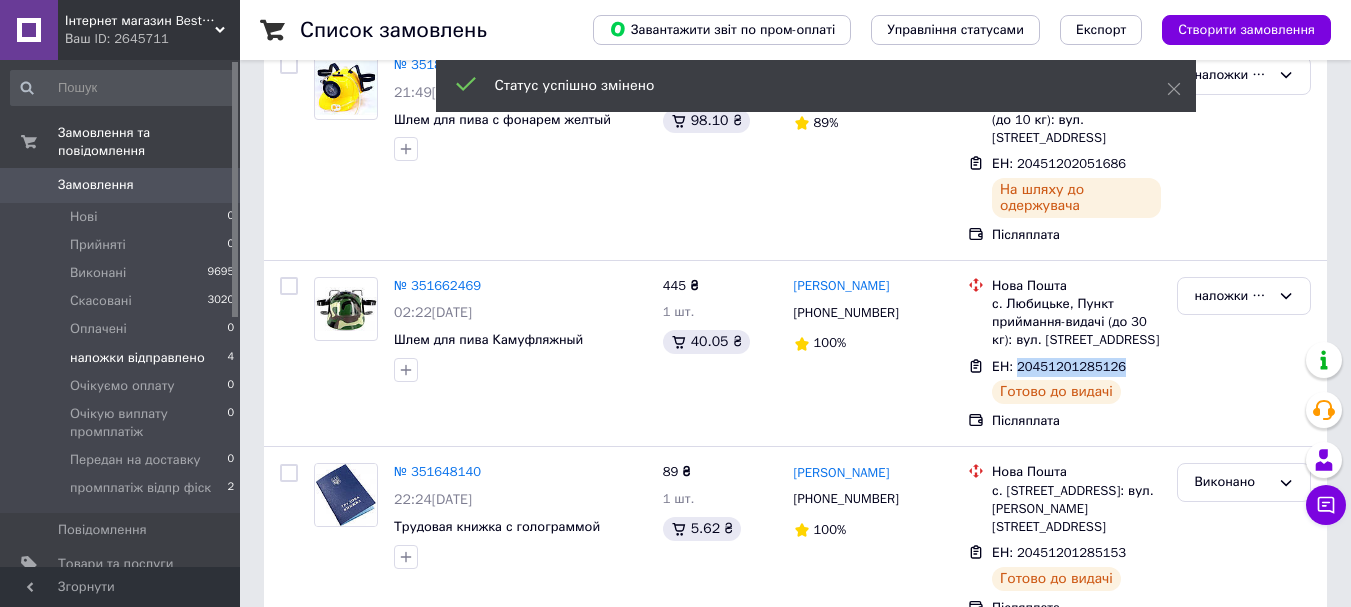 click on "ЕН: 20451201285126" at bounding box center [1059, 366] 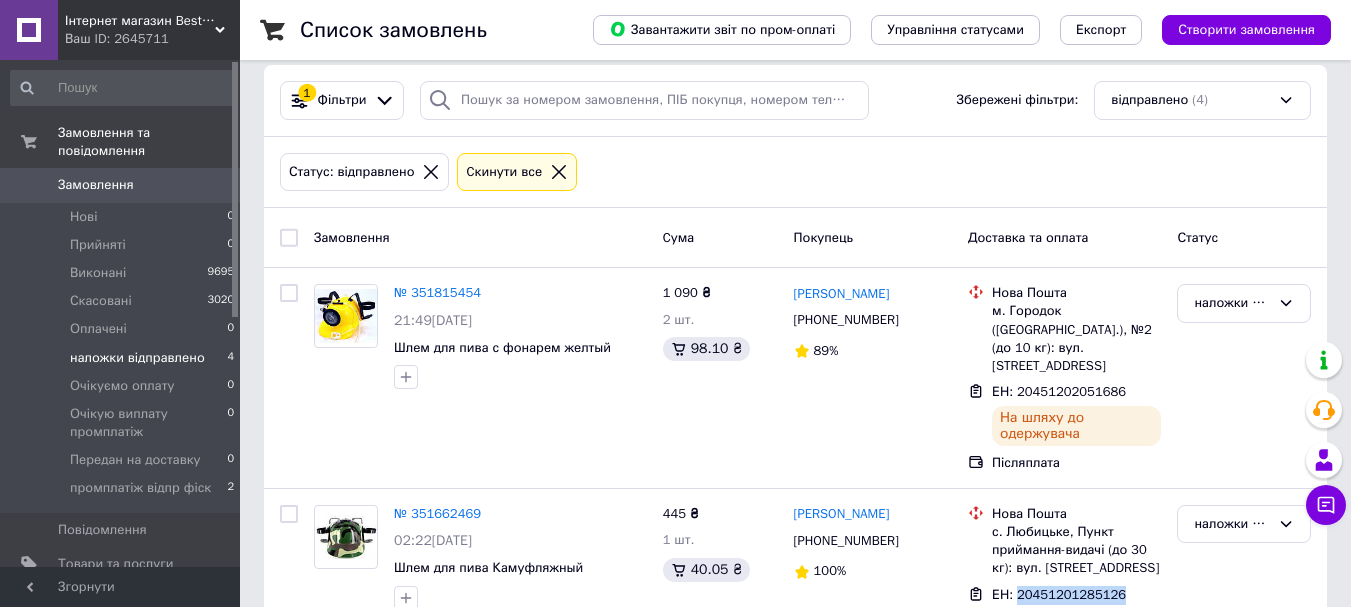 scroll, scrollTop: 0, scrollLeft: 0, axis: both 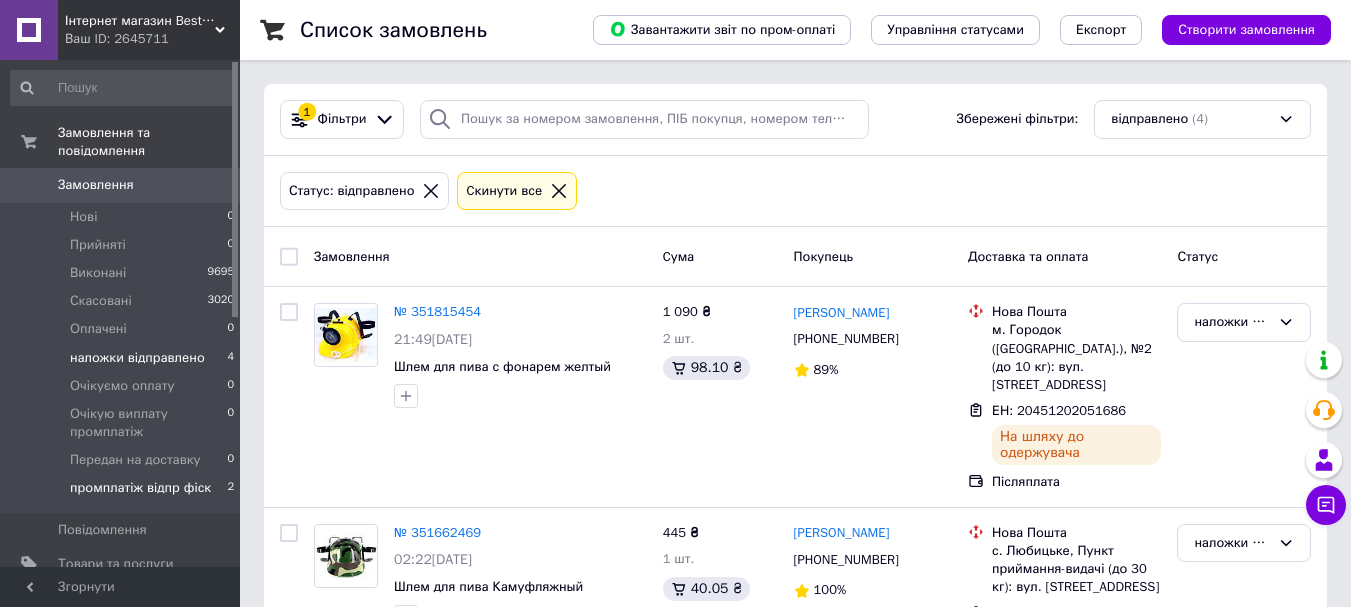 click on "промплатіж відпр фіск" at bounding box center [140, 488] 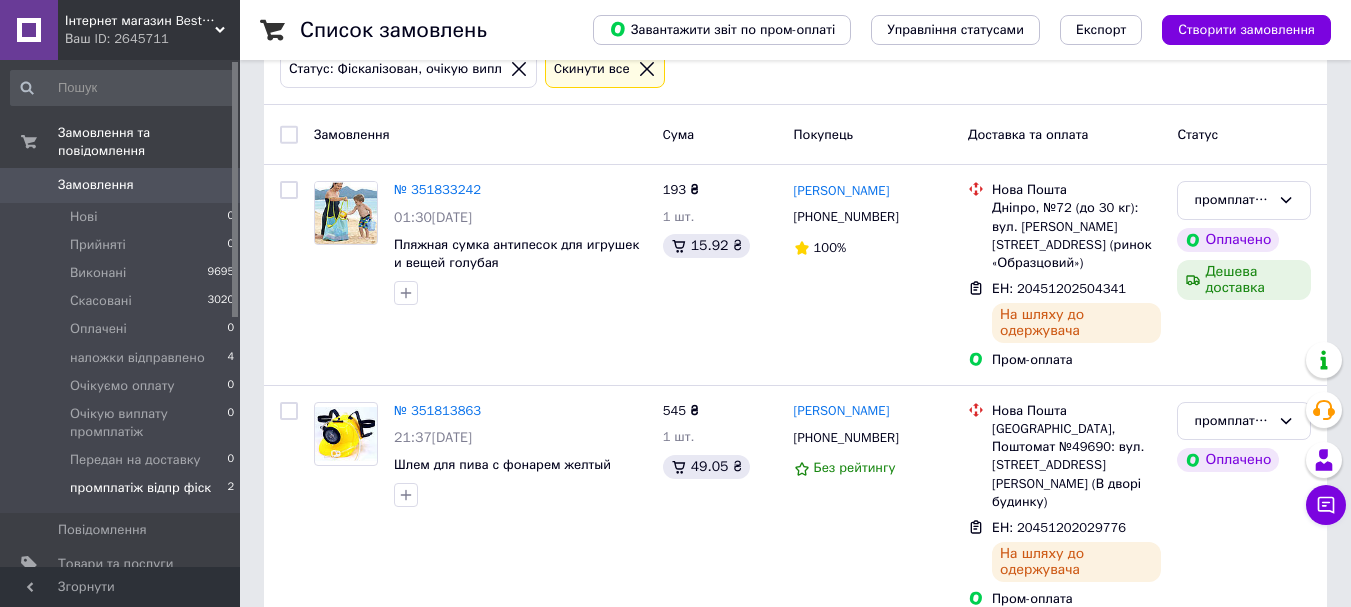 scroll, scrollTop: 126, scrollLeft: 0, axis: vertical 